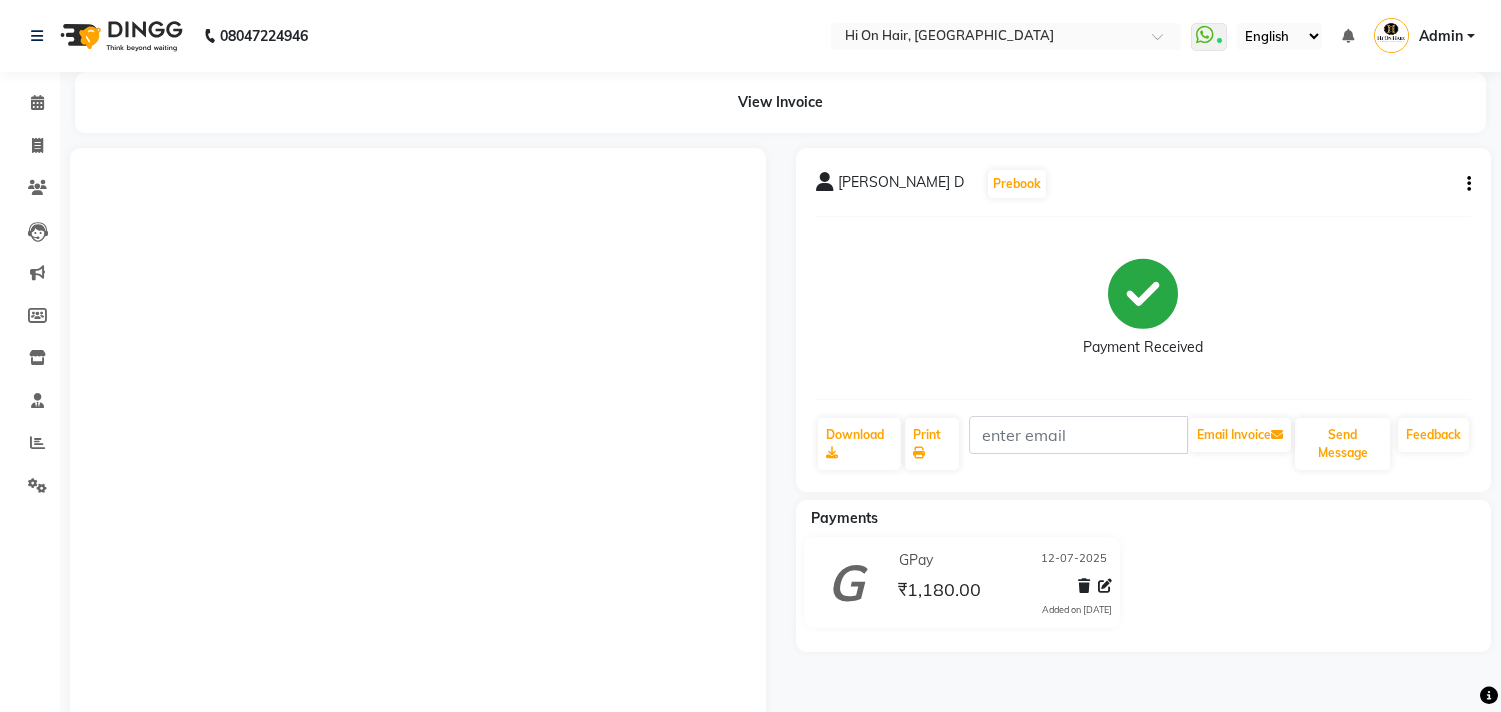 scroll, scrollTop: 0, scrollLeft: 0, axis: both 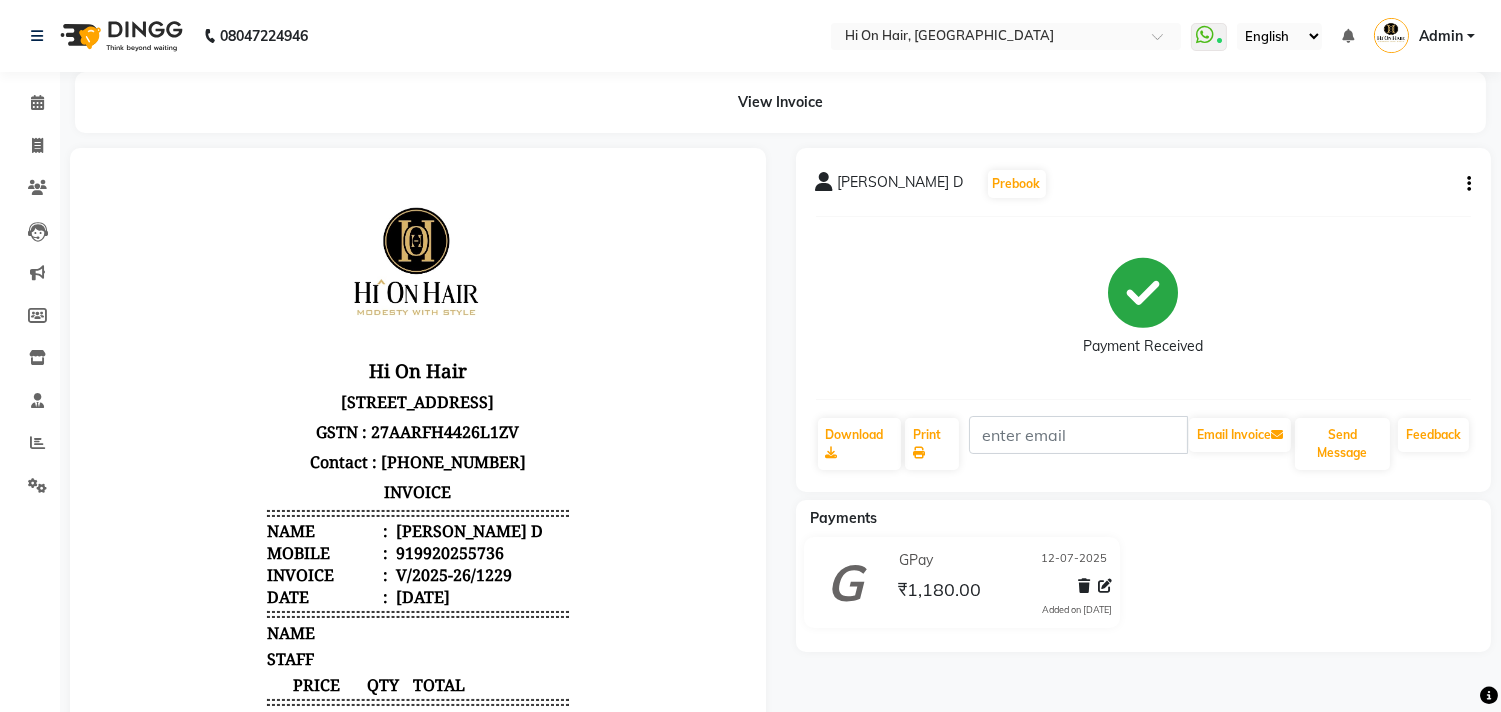 click 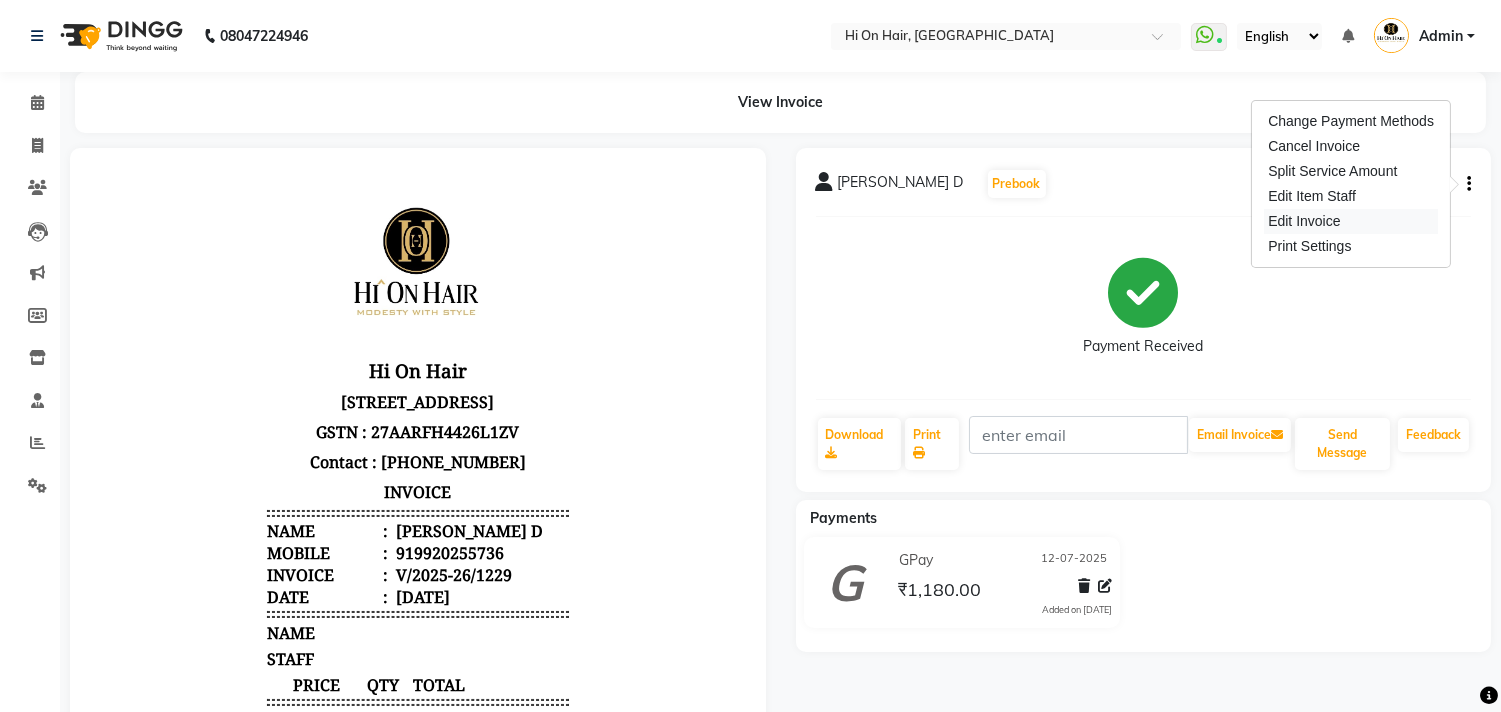 click on "Edit Invoice" at bounding box center [1351, 221] 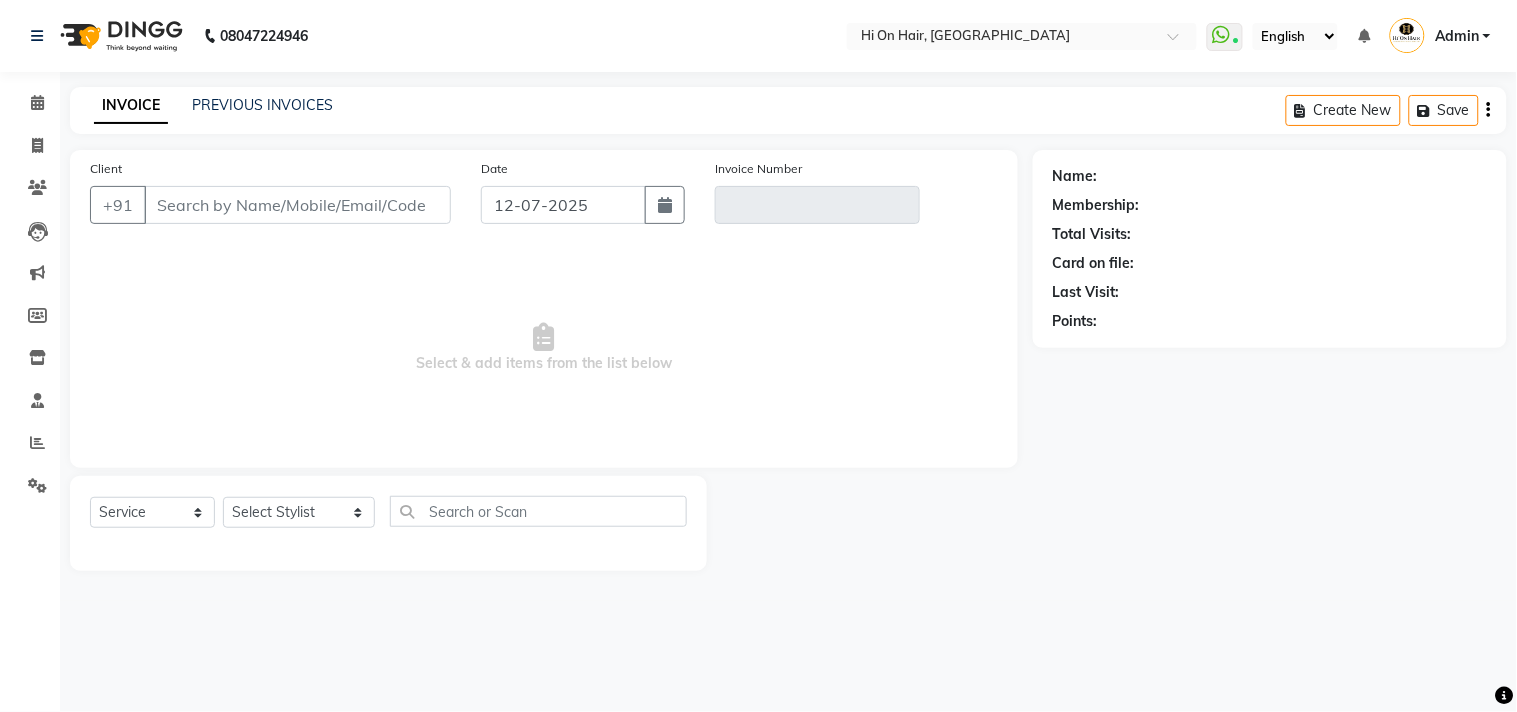 type on "9920255736" 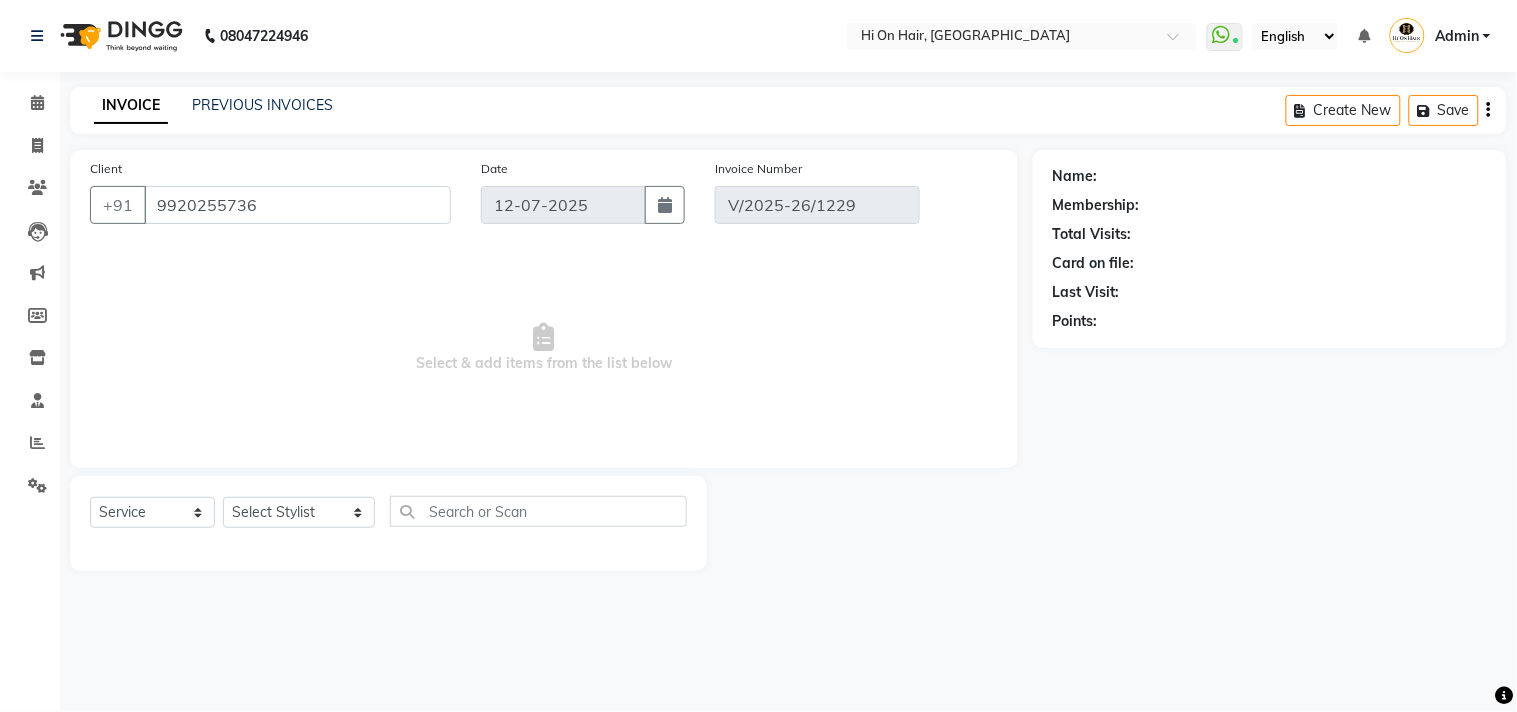 select on "select" 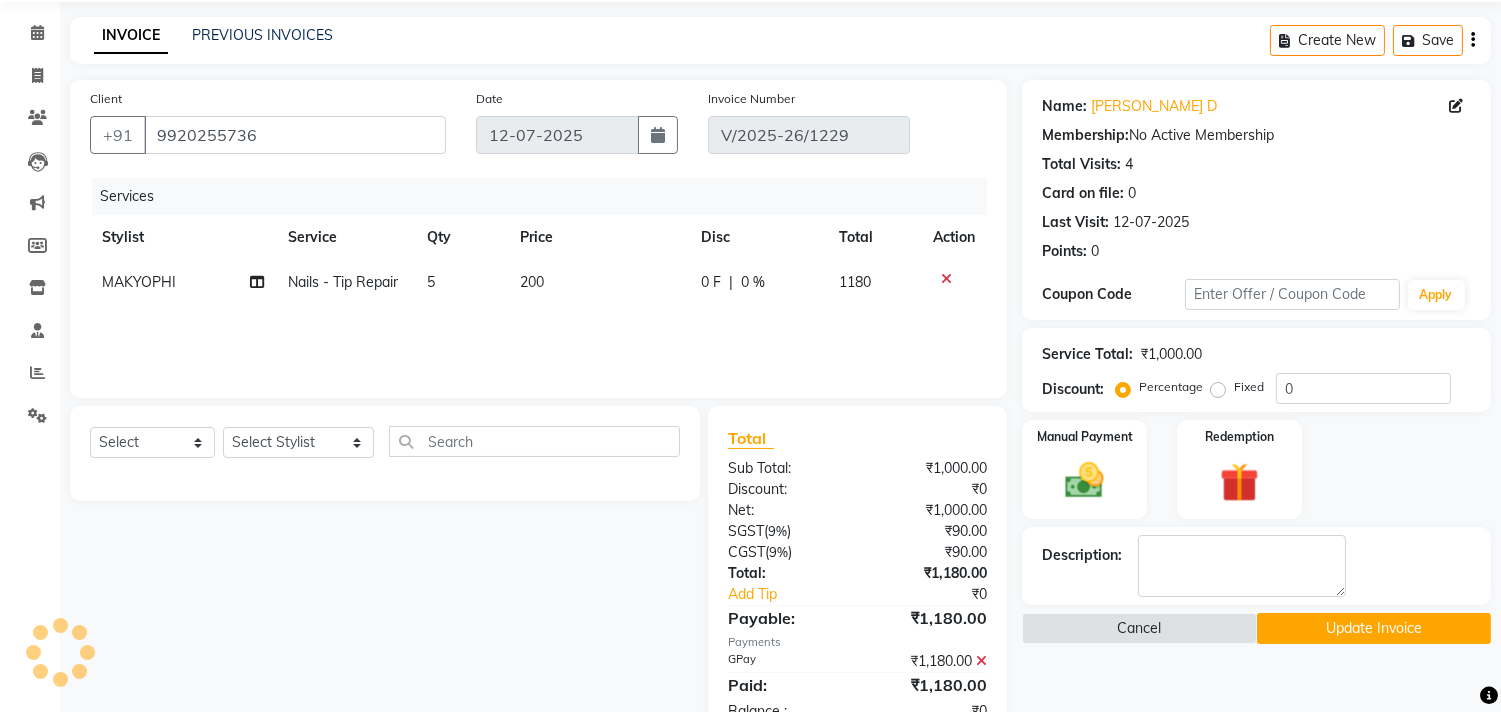 scroll, scrollTop: 130, scrollLeft: 0, axis: vertical 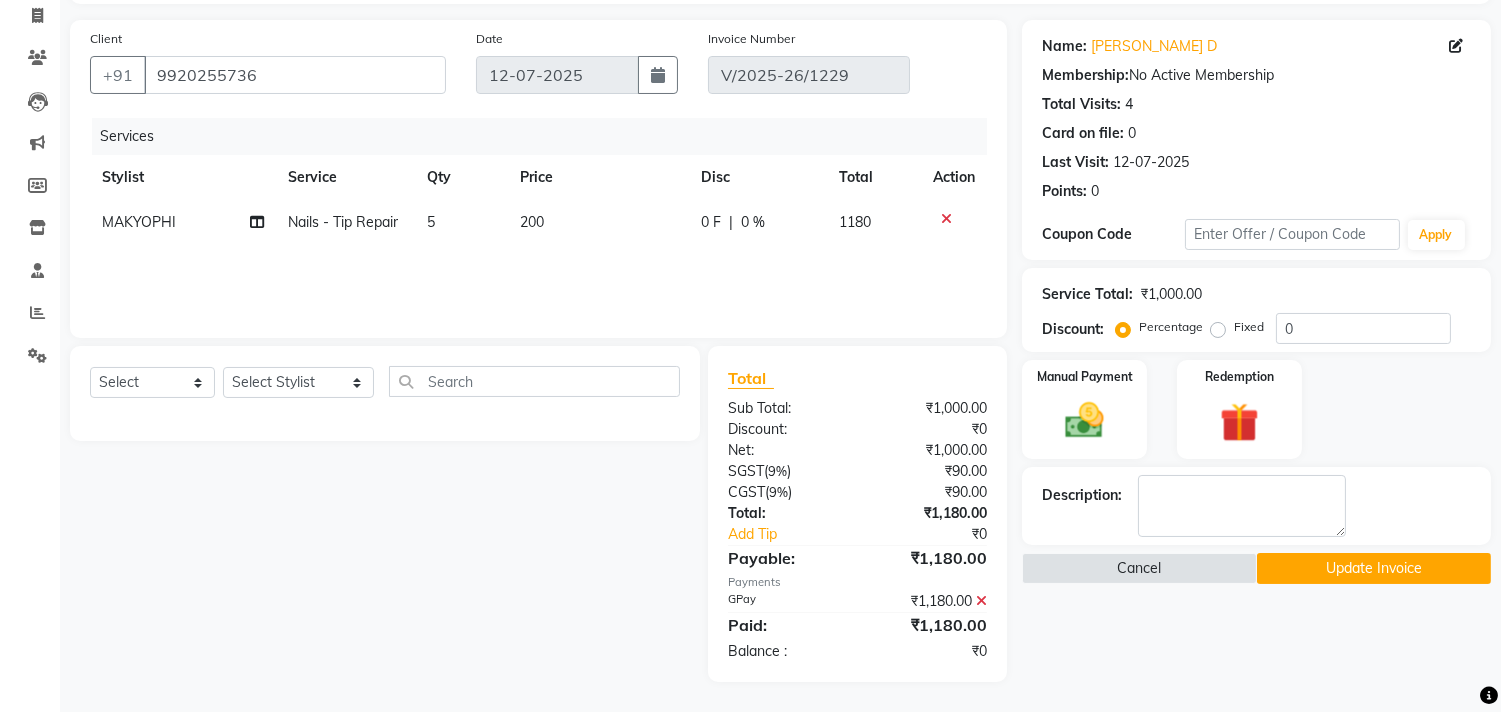 click 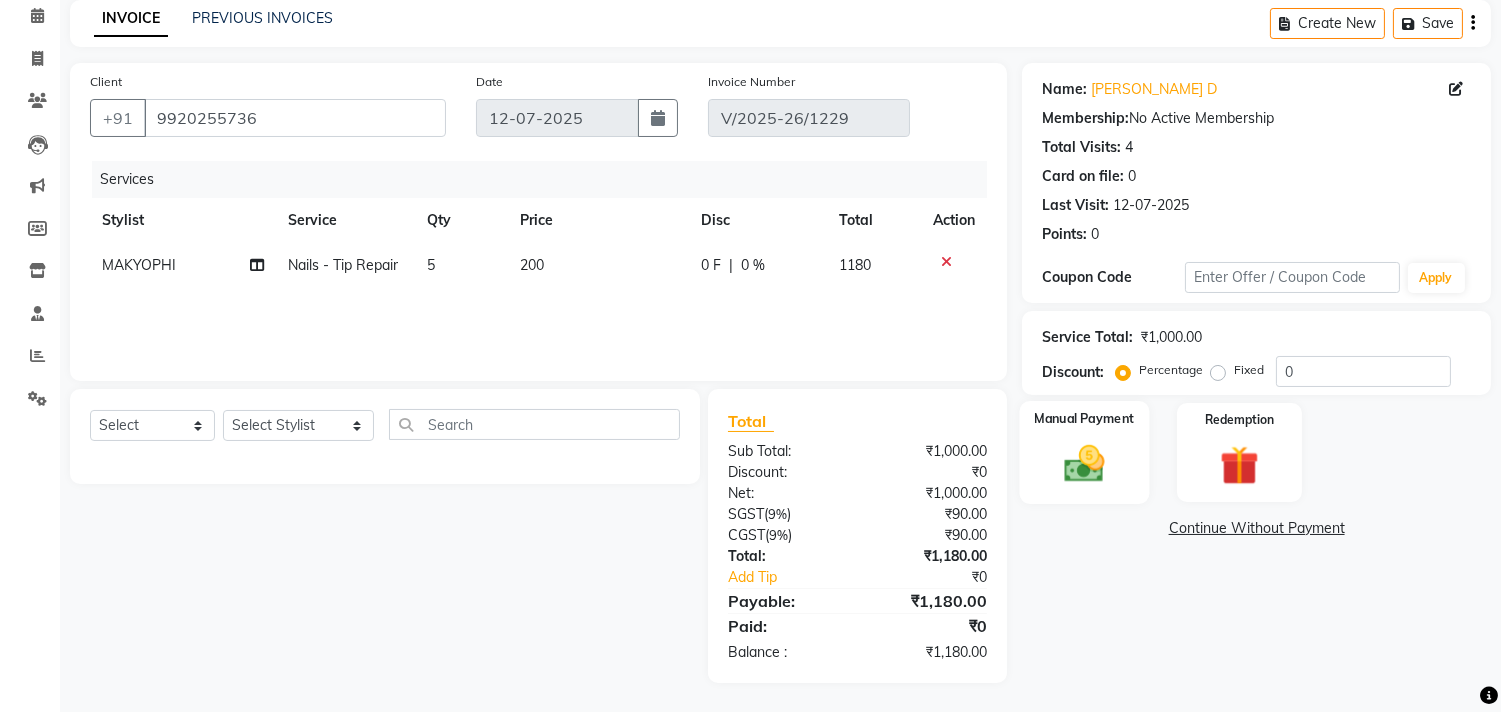 click 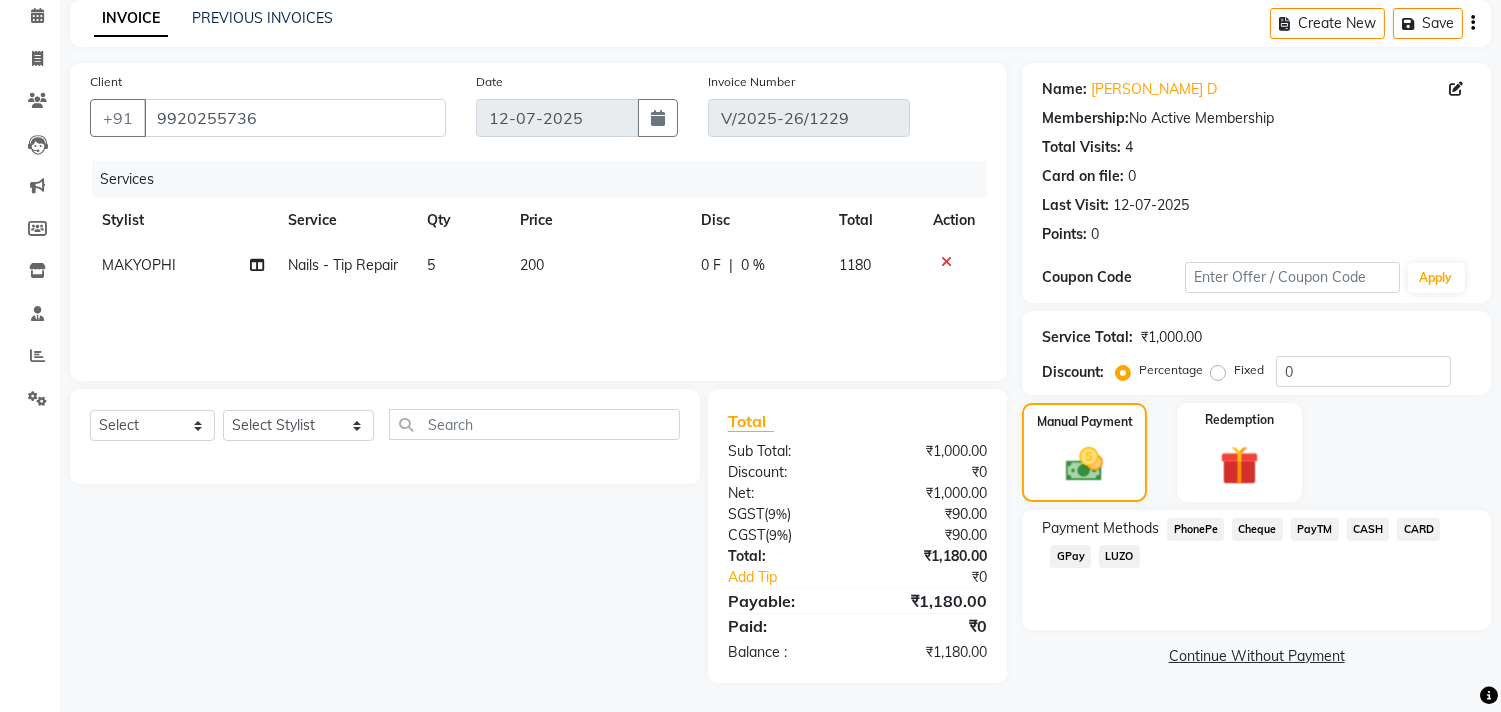 click on "GPay" 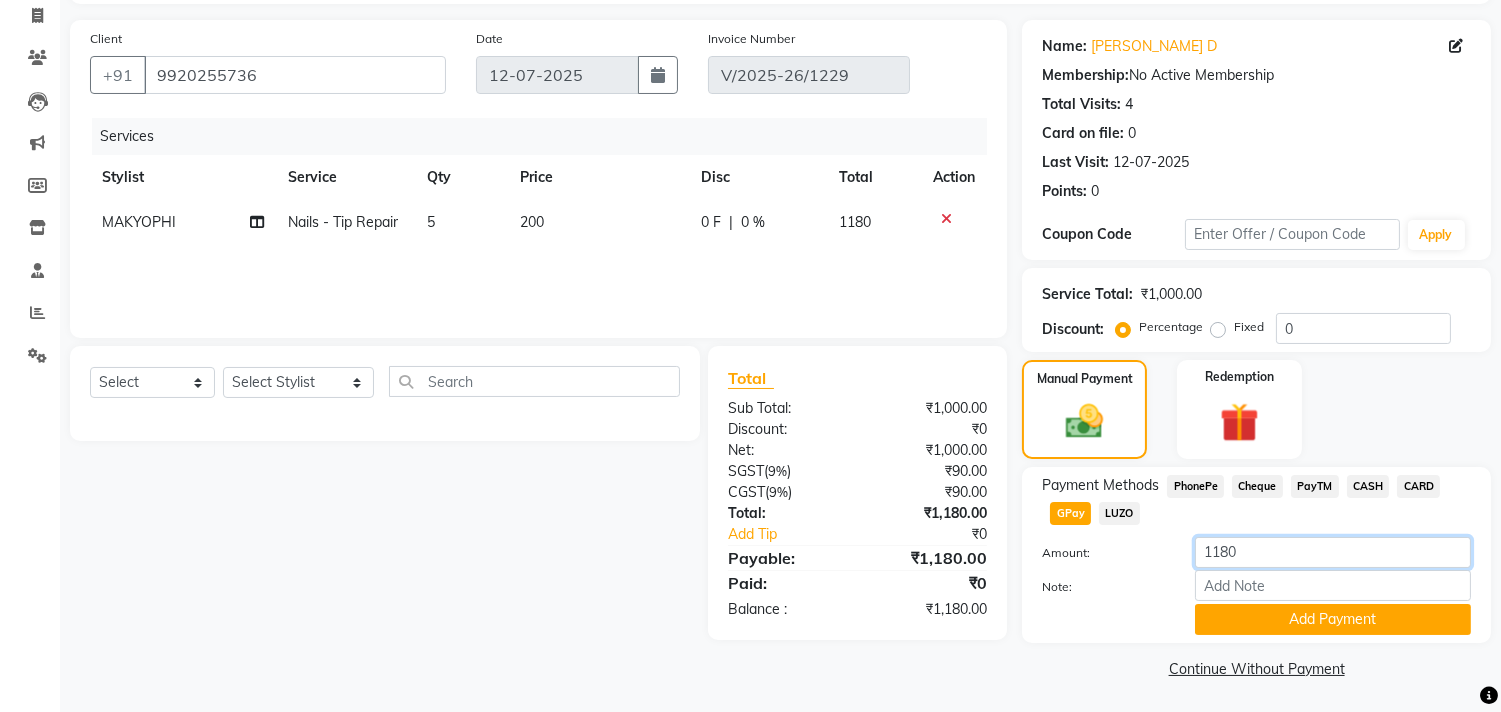 drag, startPoint x: 1248, startPoint y: 551, endPoint x: 1176, endPoint y: 567, distance: 73.756355 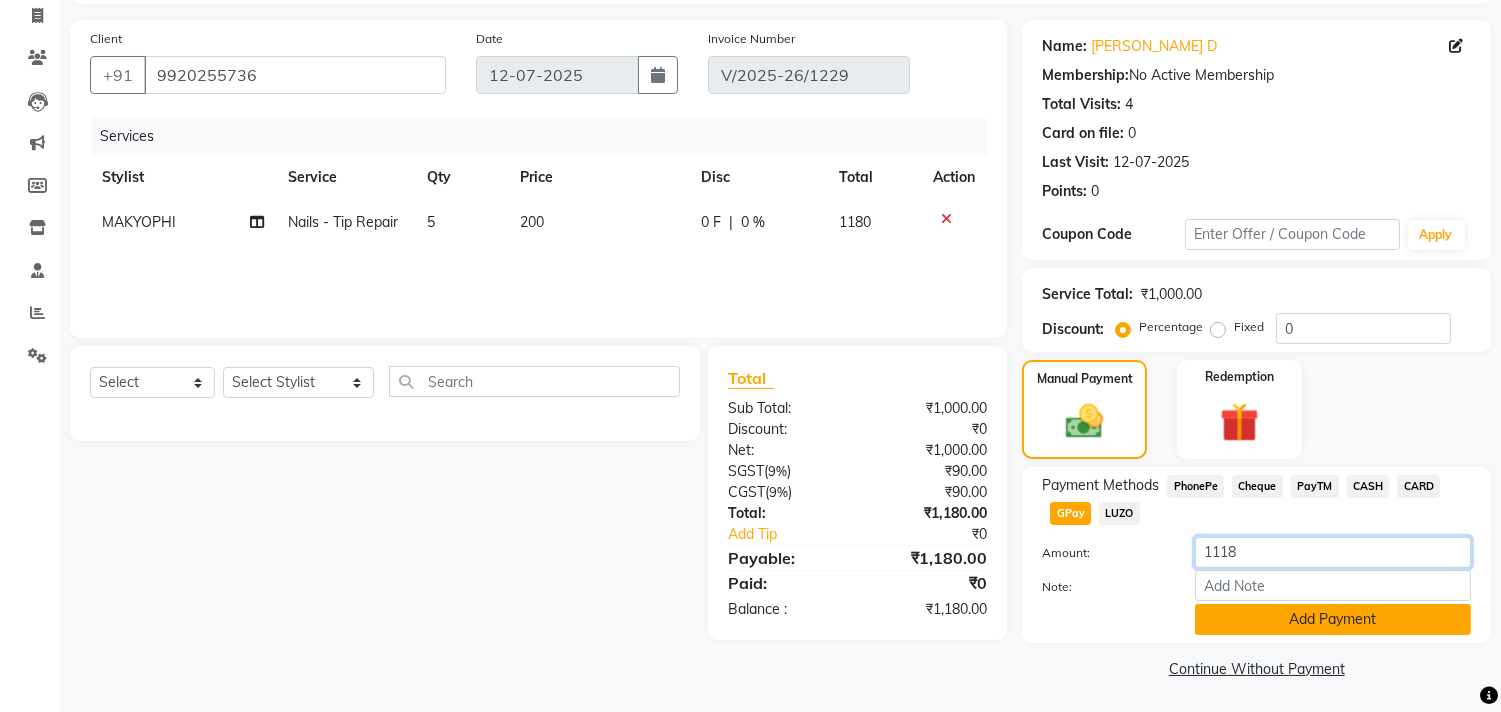type on "1118" 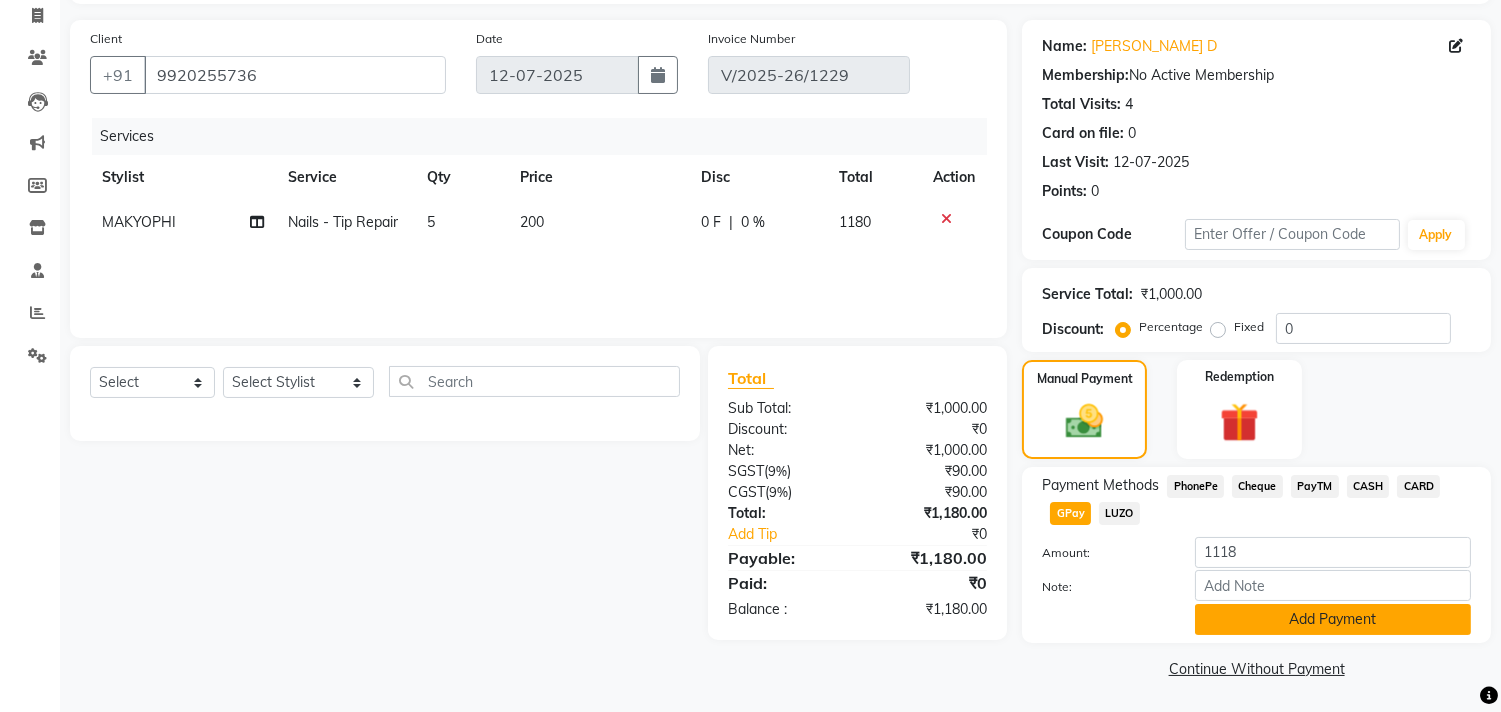 click on "Add Payment" 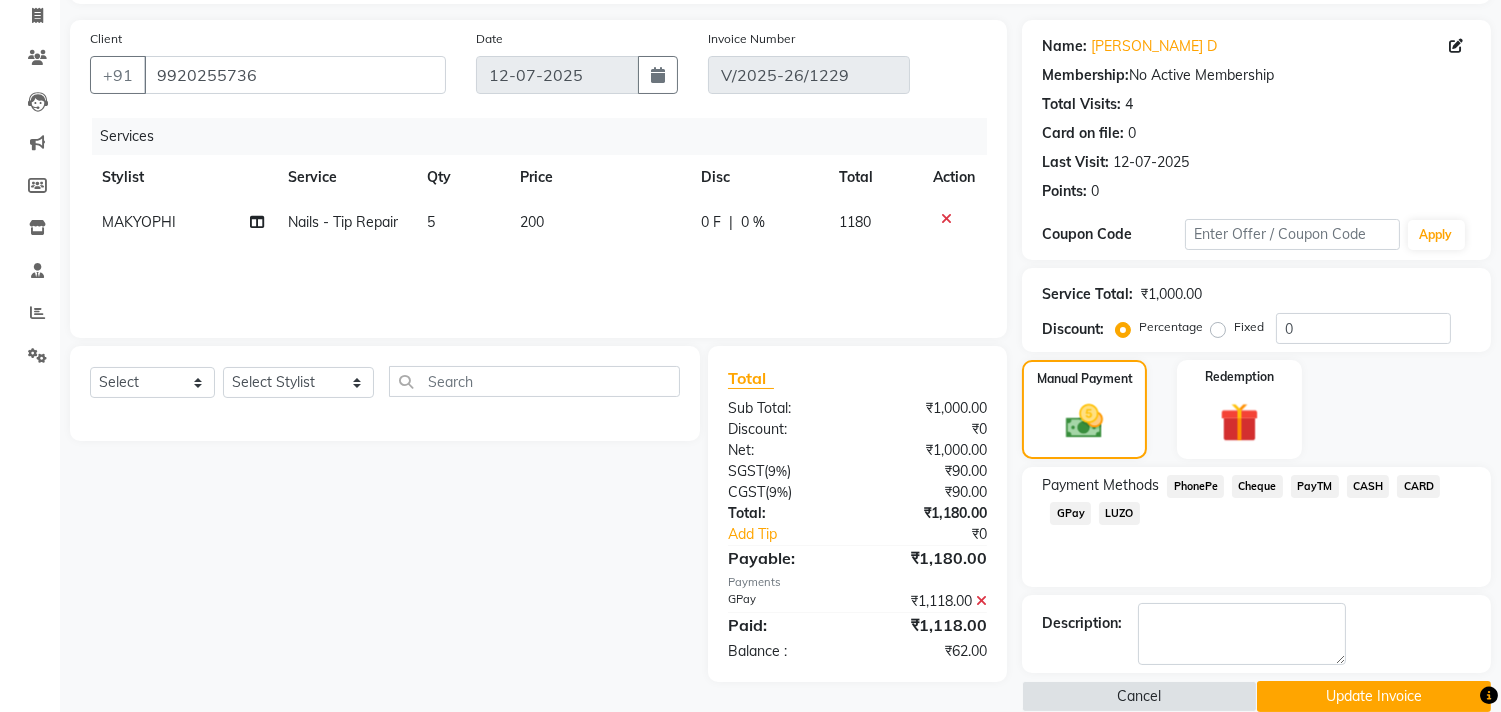 scroll, scrollTop: 158, scrollLeft: 0, axis: vertical 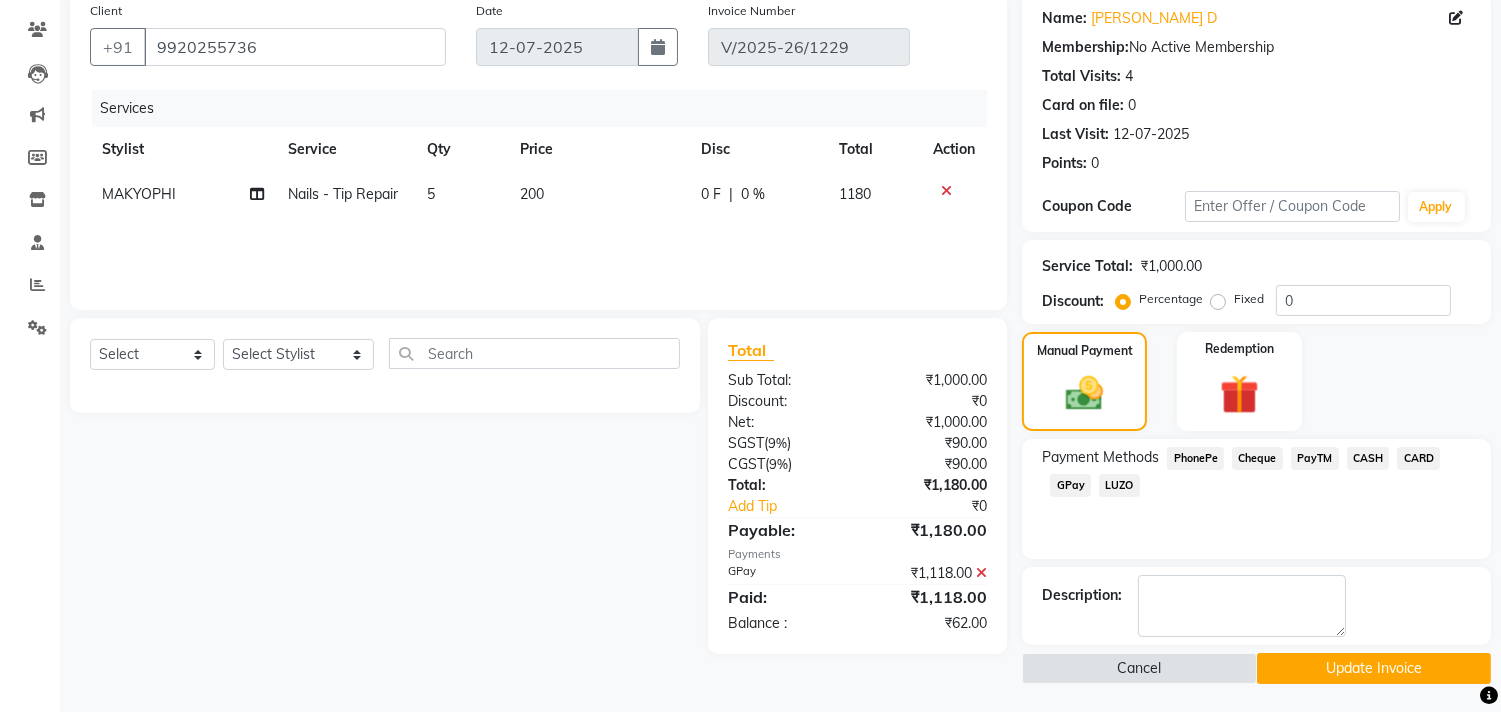 click on "CASH" 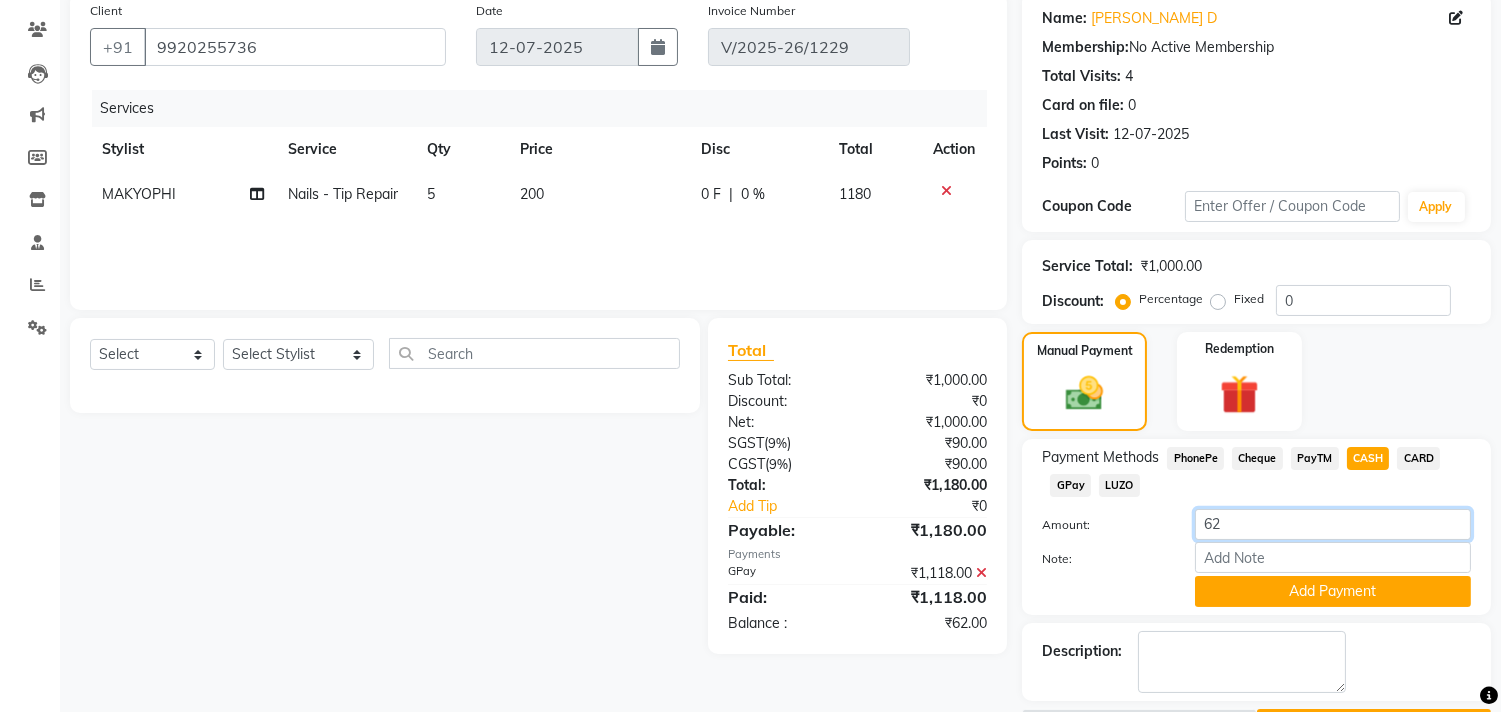 drag, startPoint x: 1261, startPoint y: 513, endPoint x: 1157, endPoint y: 523, distance: 104.47966 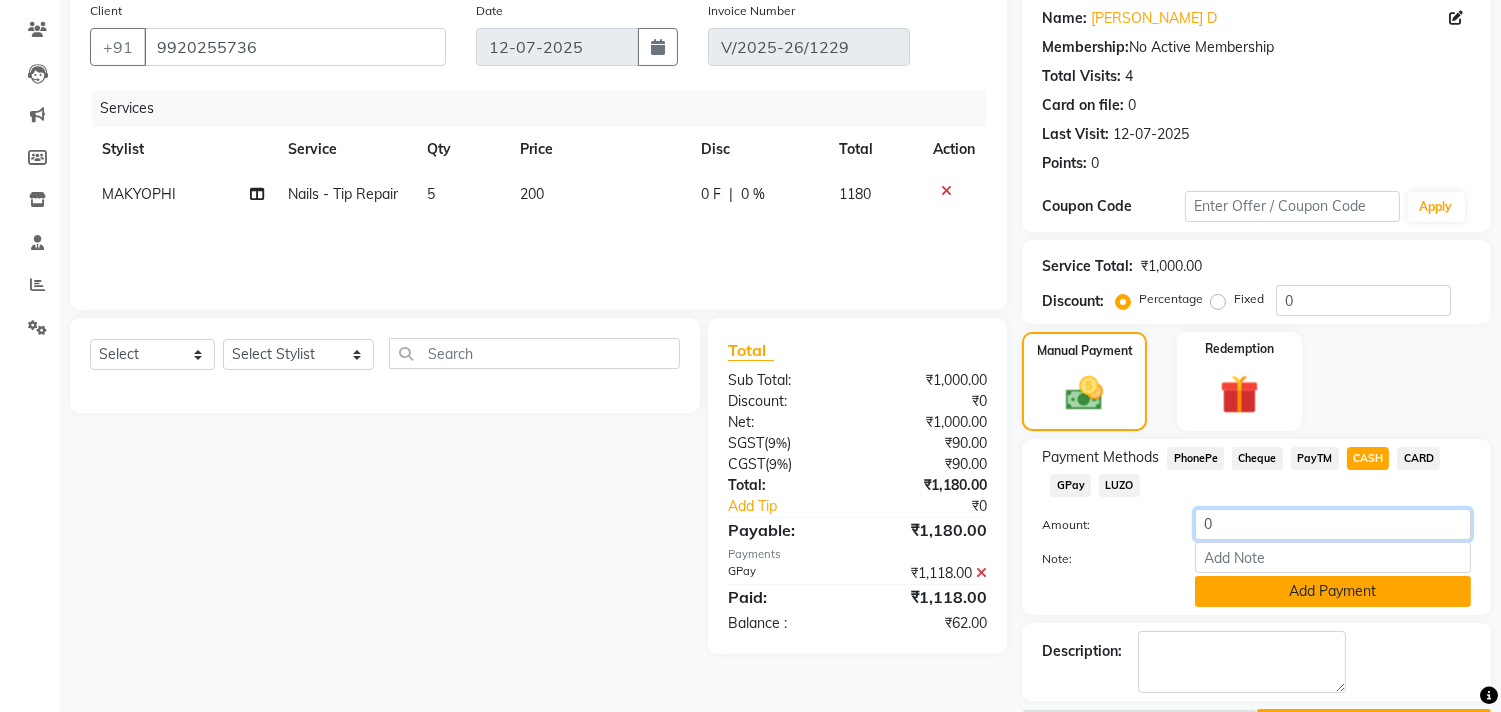 type on "0" 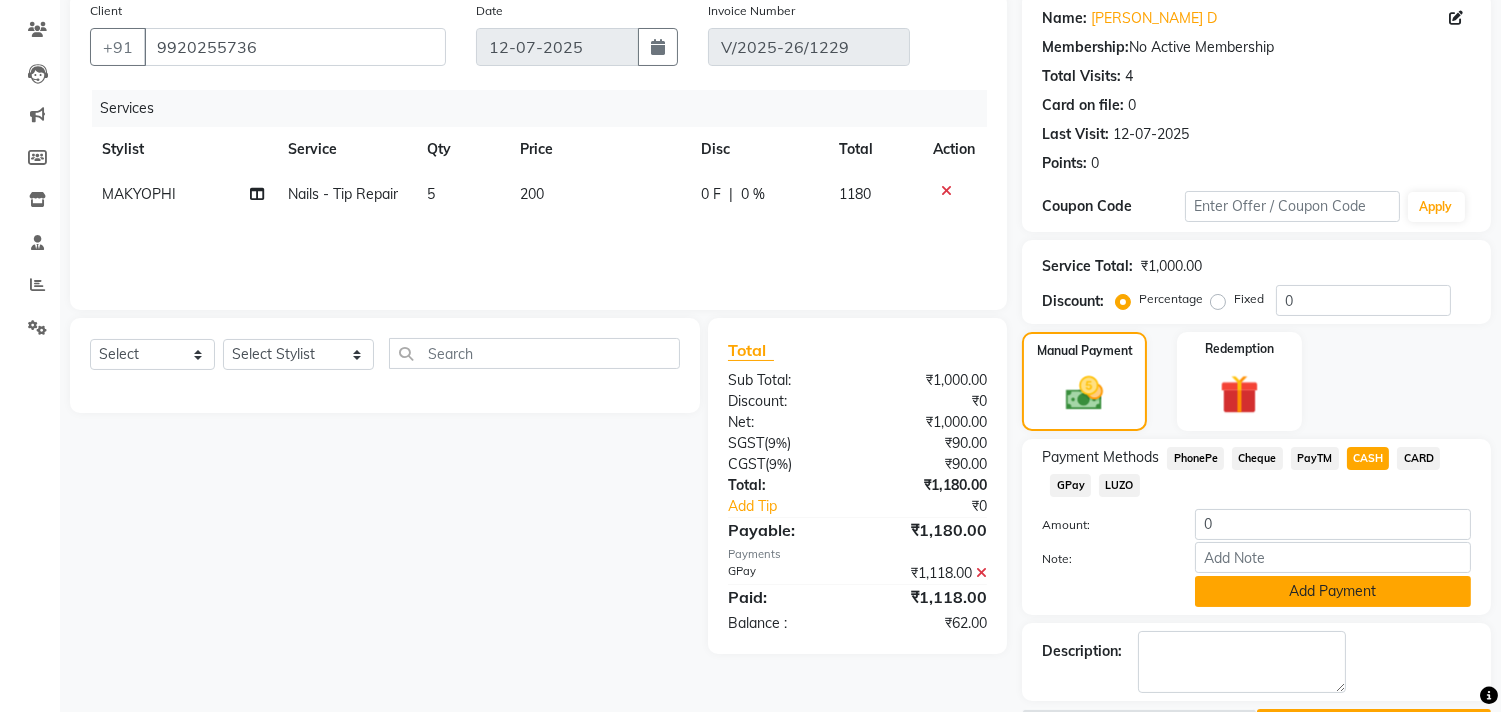 click on "Add Payment" 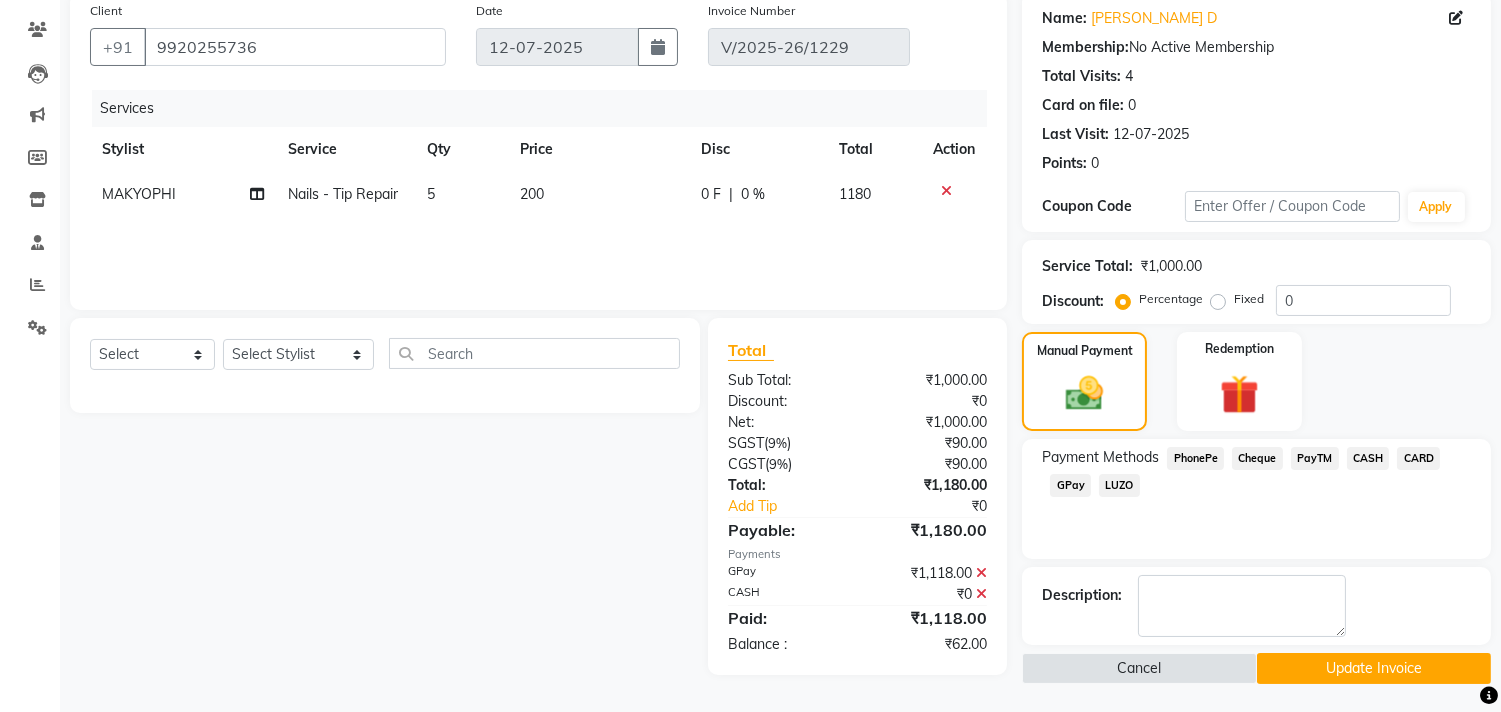 click on "Update Invoice" 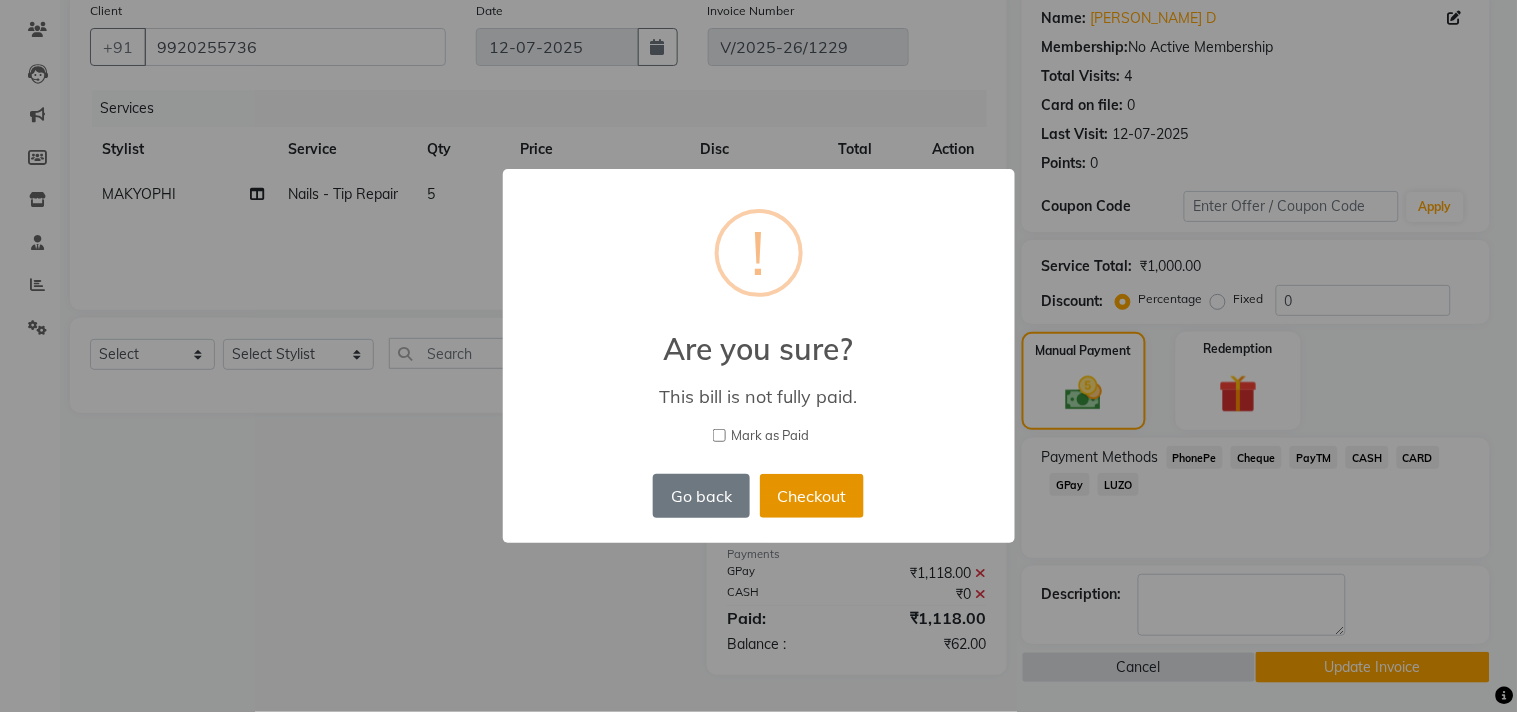 click on "Checkout" at bounding box center [812, 496] 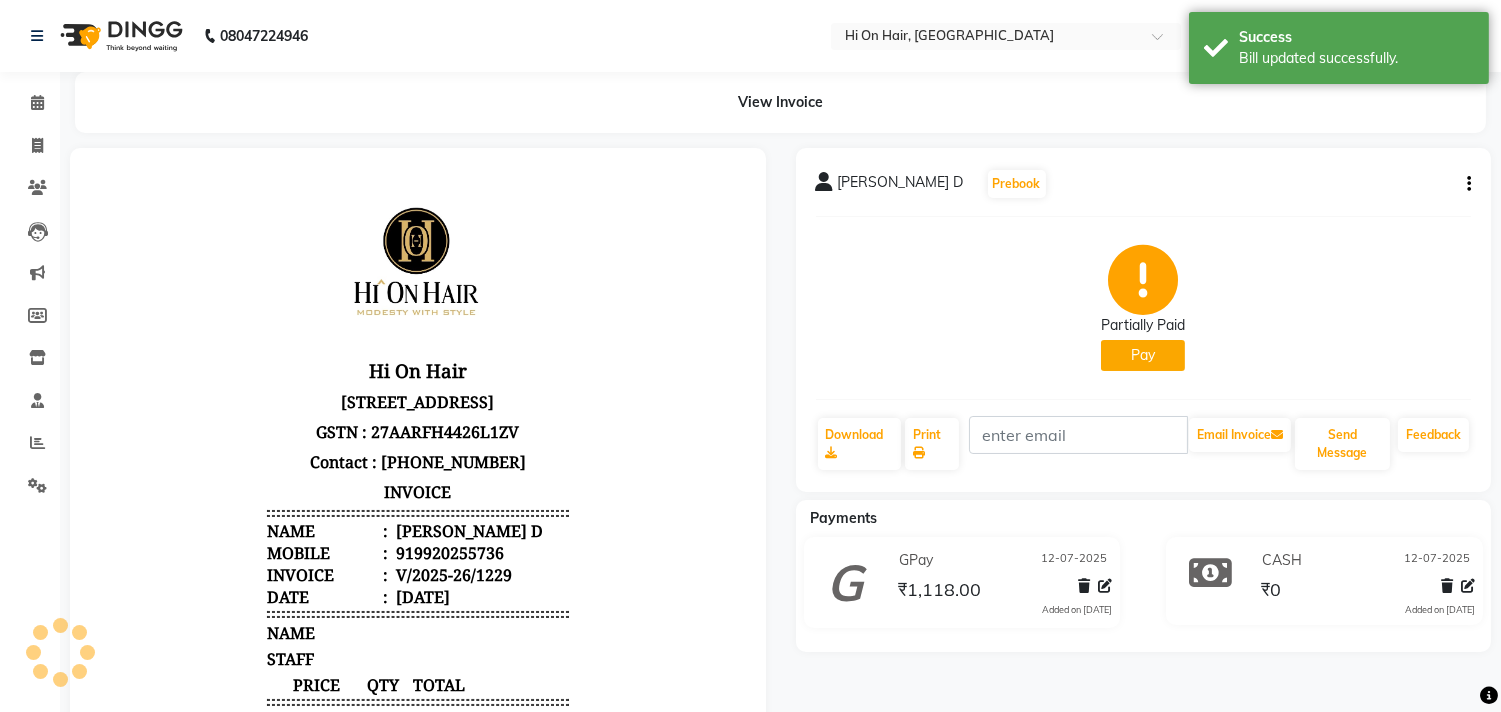 scroll, scrollTop: 0, scrollLeft: 0, axis: both 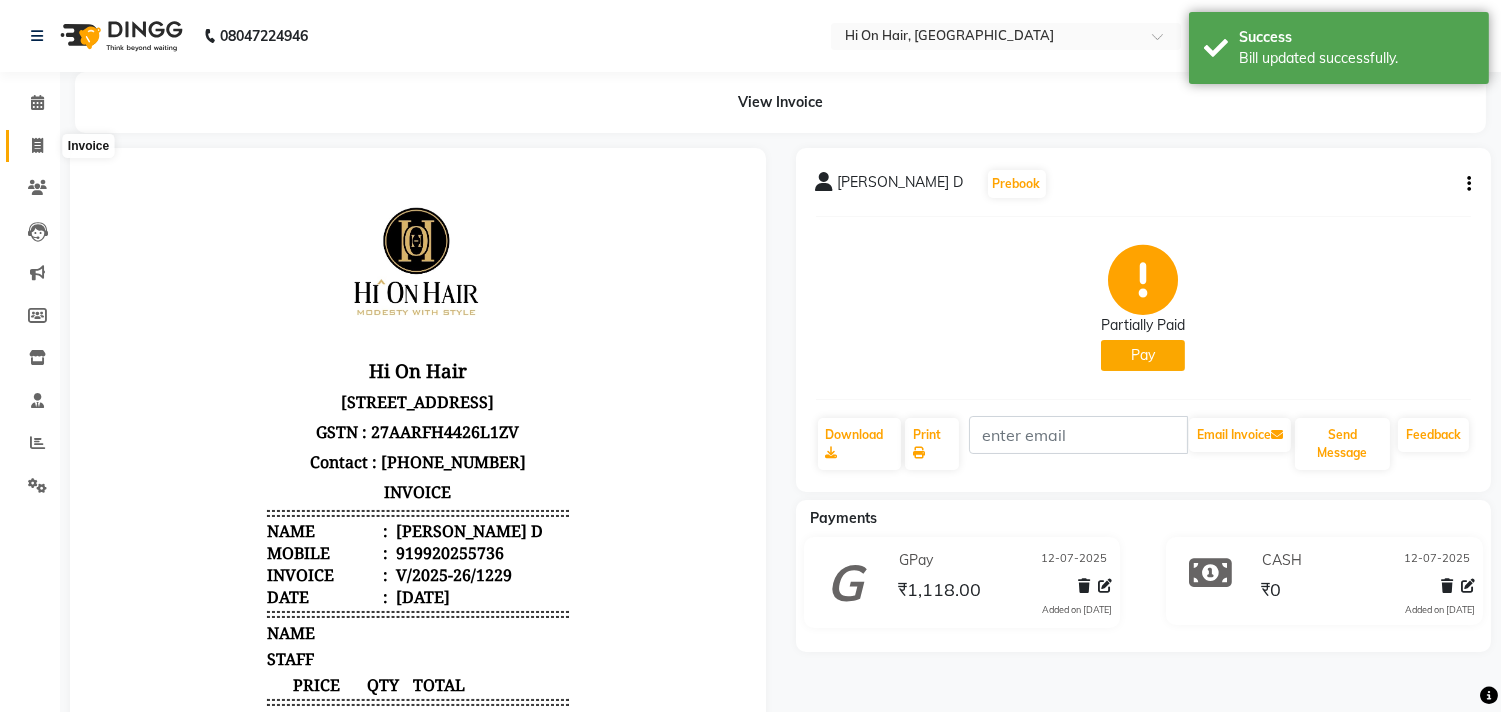 click 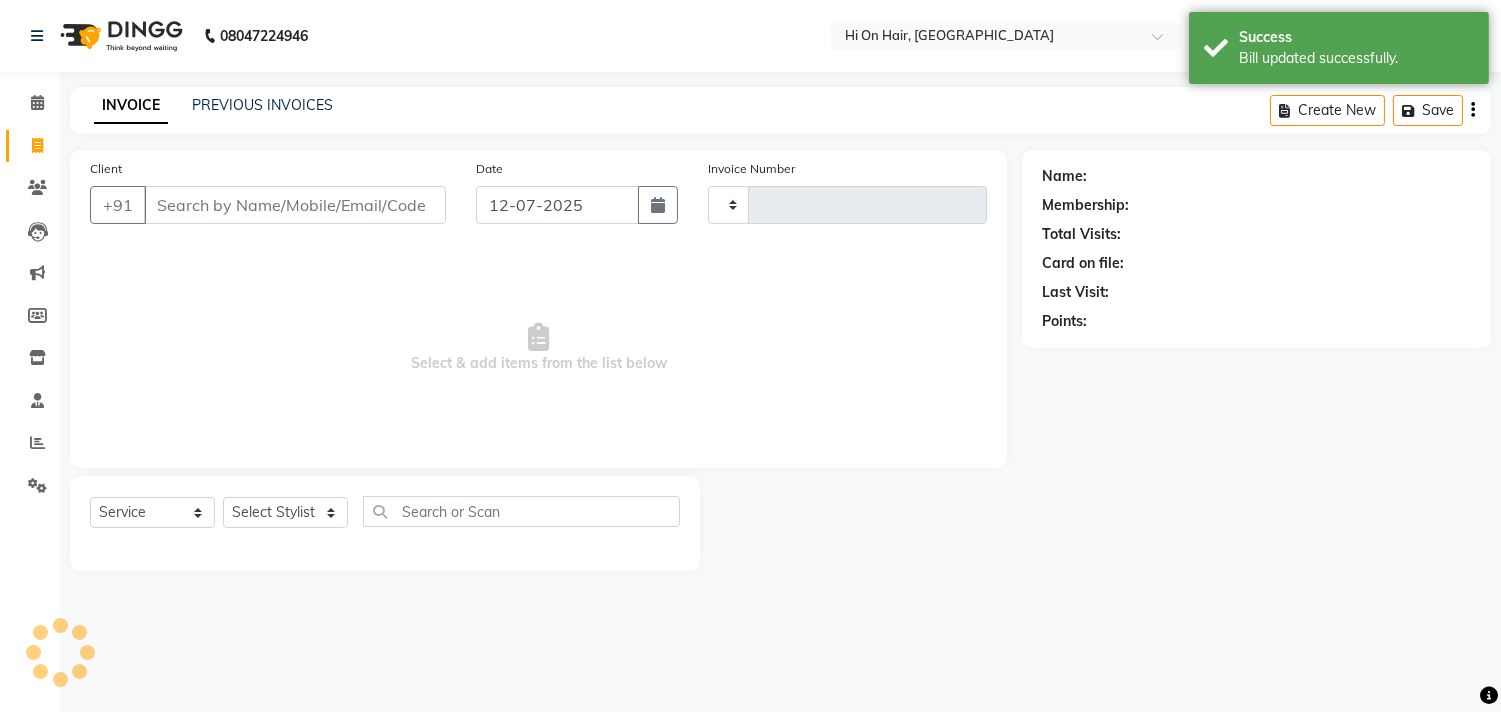 type on "1230" 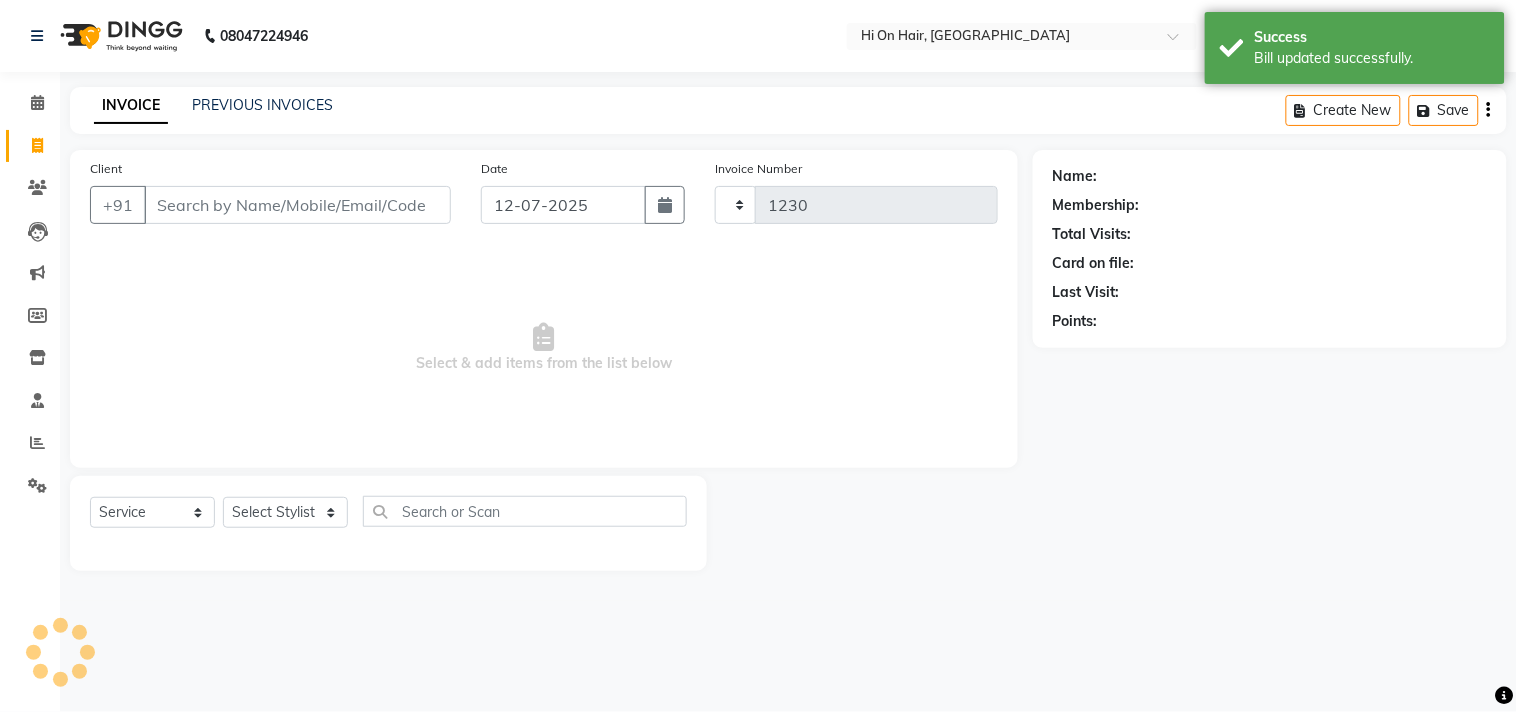 select on "535" 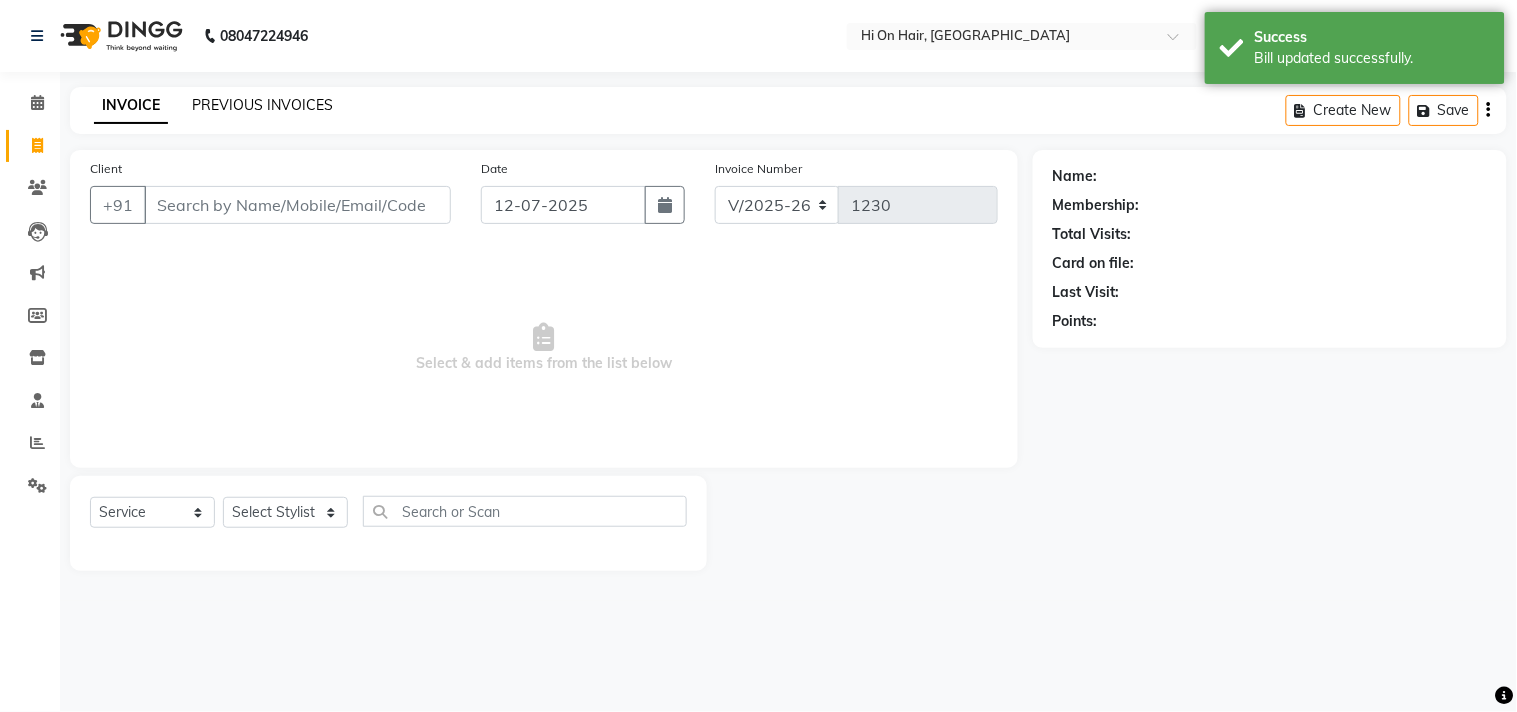 click on "PREVIOUS INVOICES" 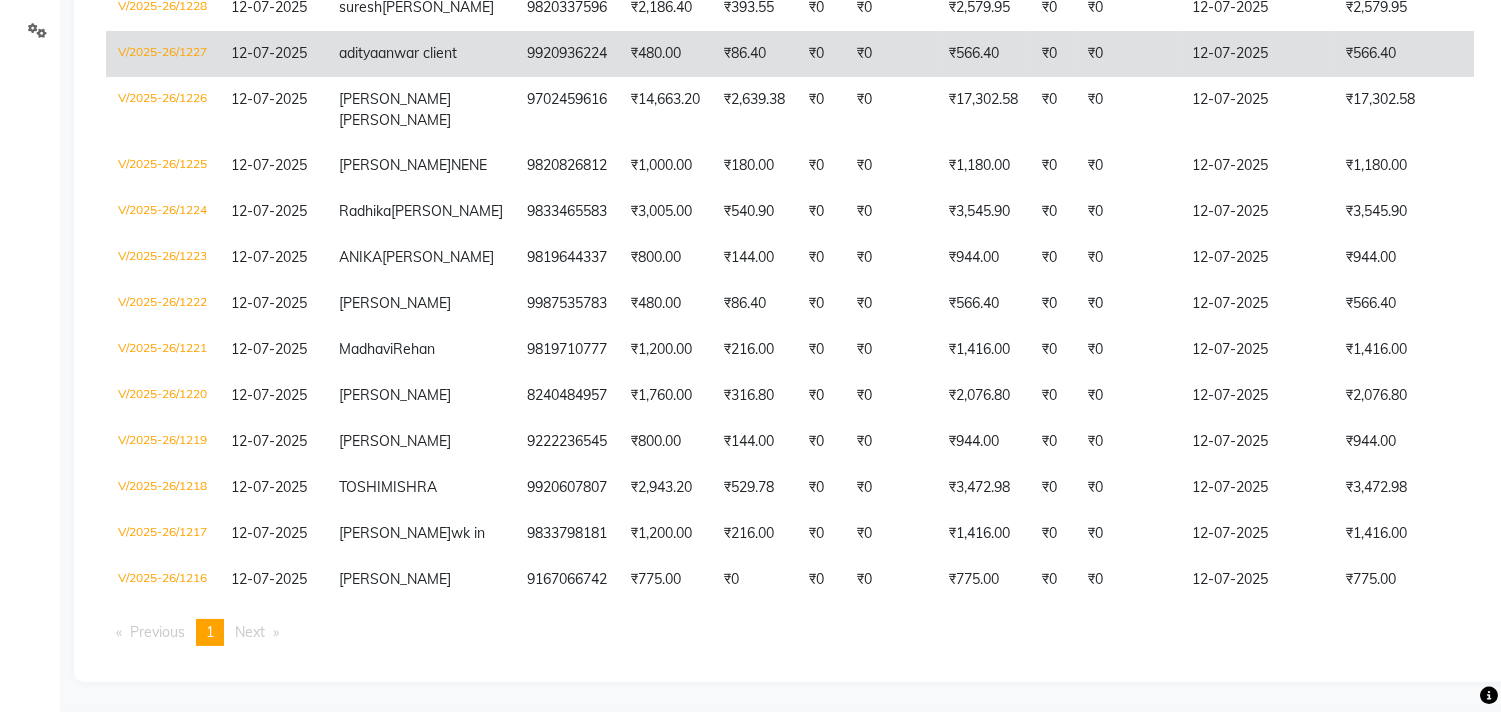 scroll, scrollTop: 666, scrollLeft: 0, axis: vertical 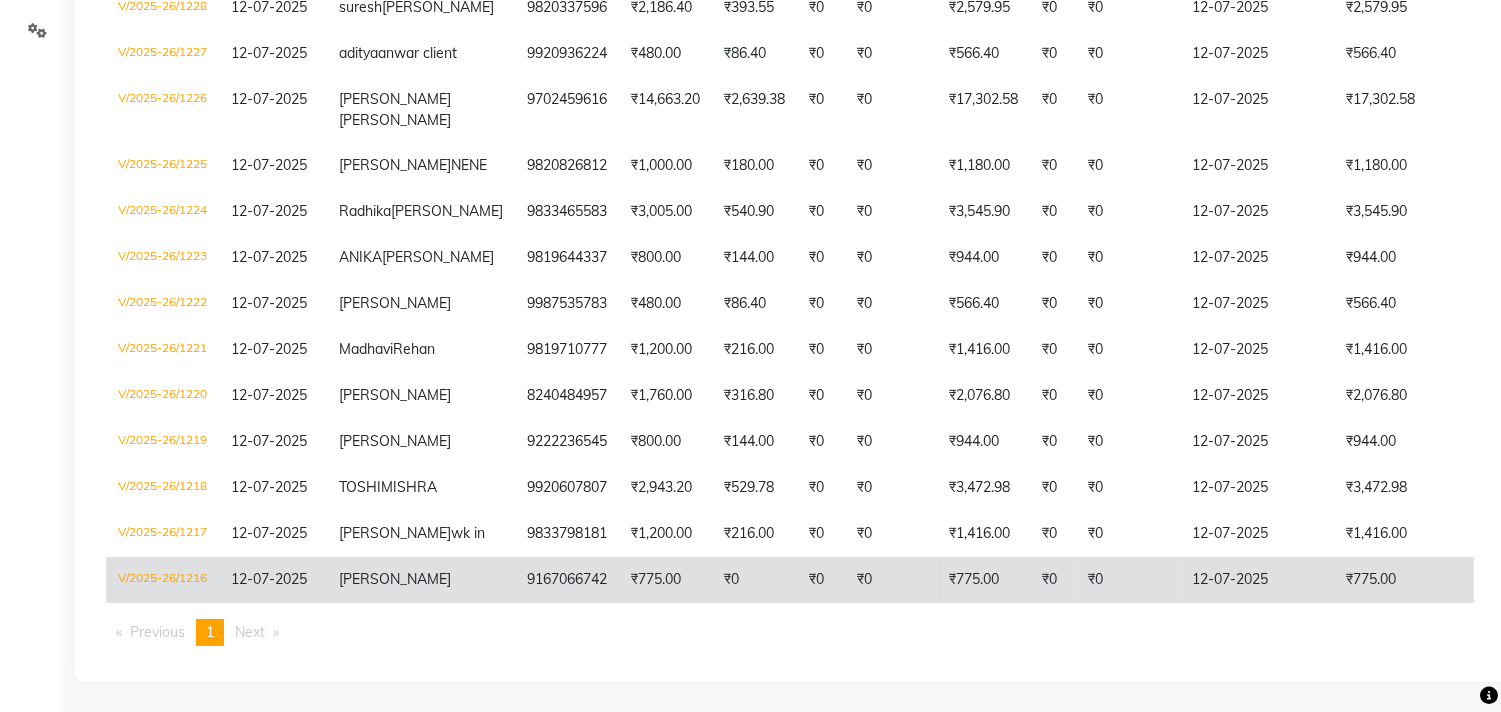 click on "[PERSON_NAME]" 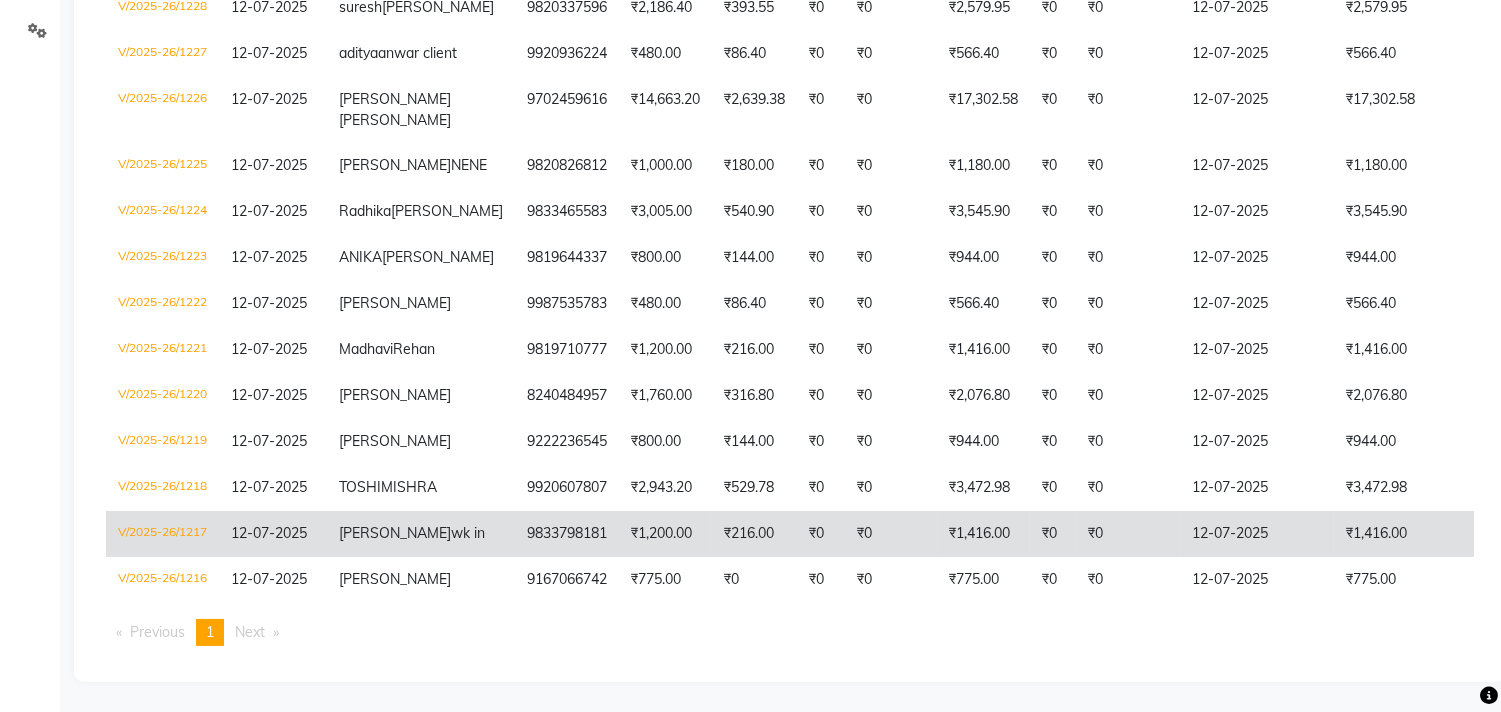 click on "kashish  wk in" 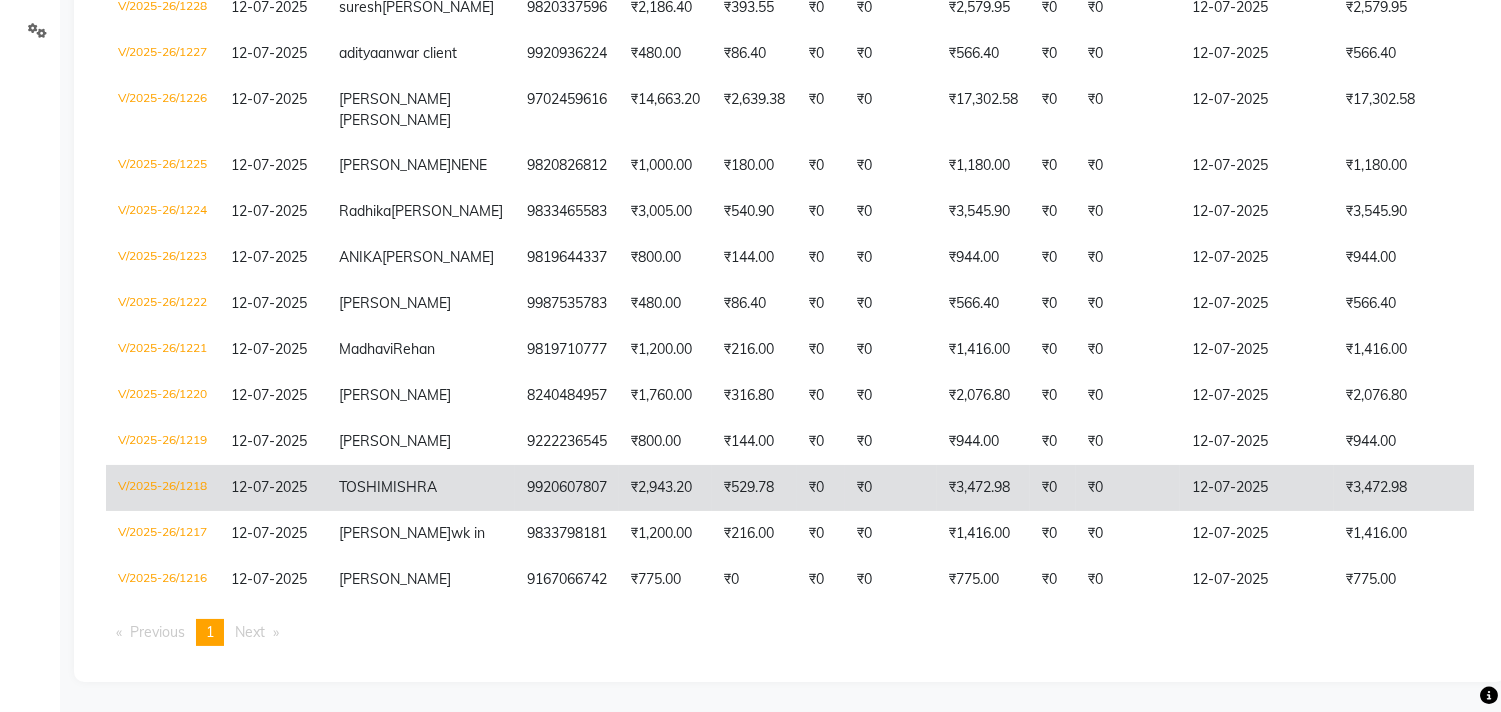 click on "9920607807" 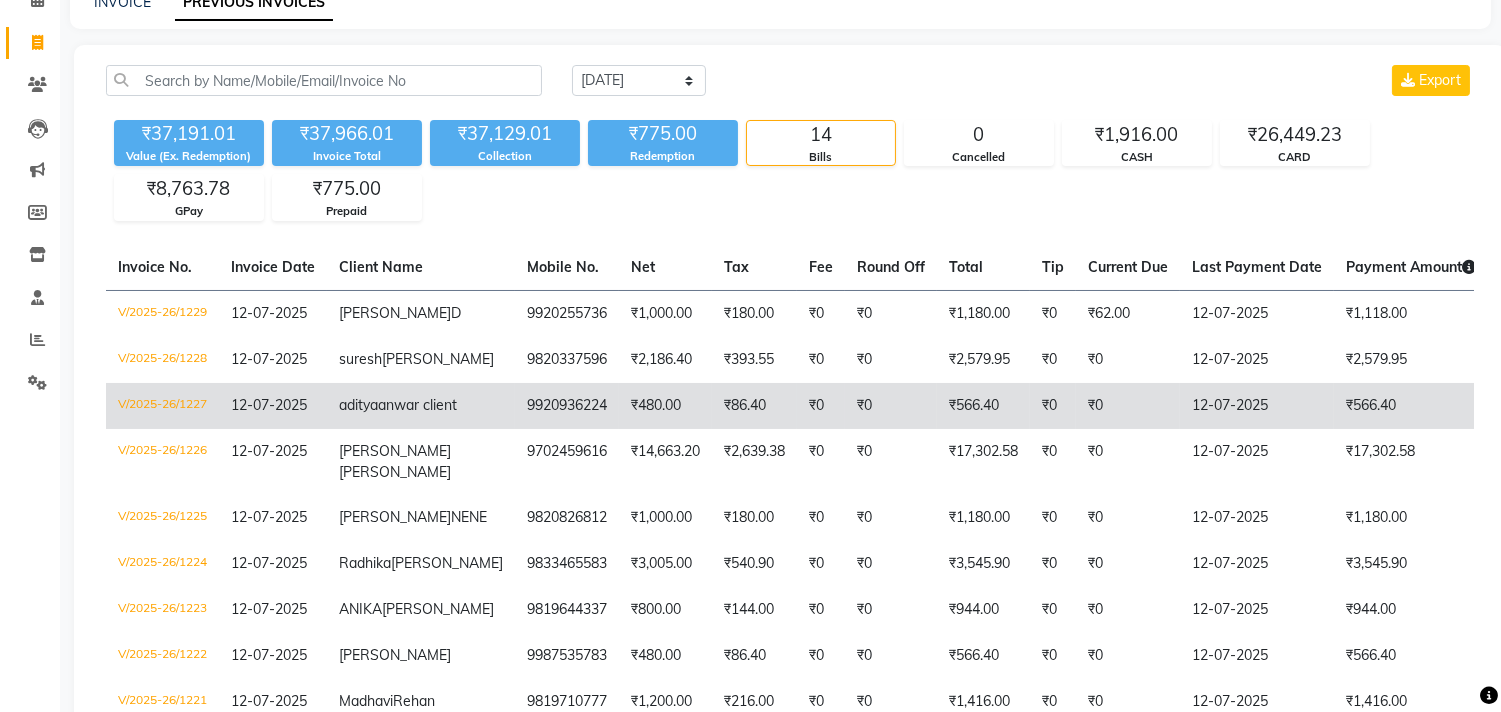 scroll, scrollTop: 0, scrollLeft: 0, axis: both 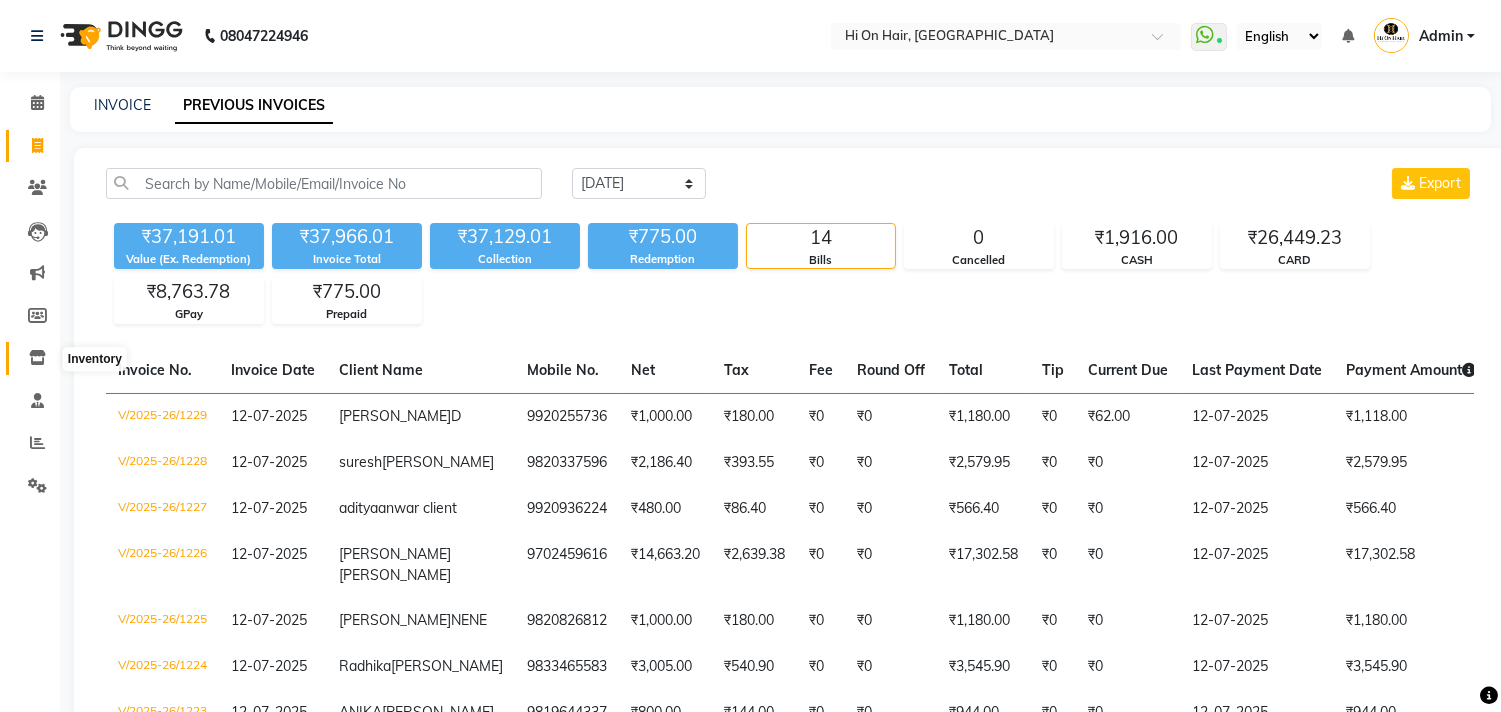 click 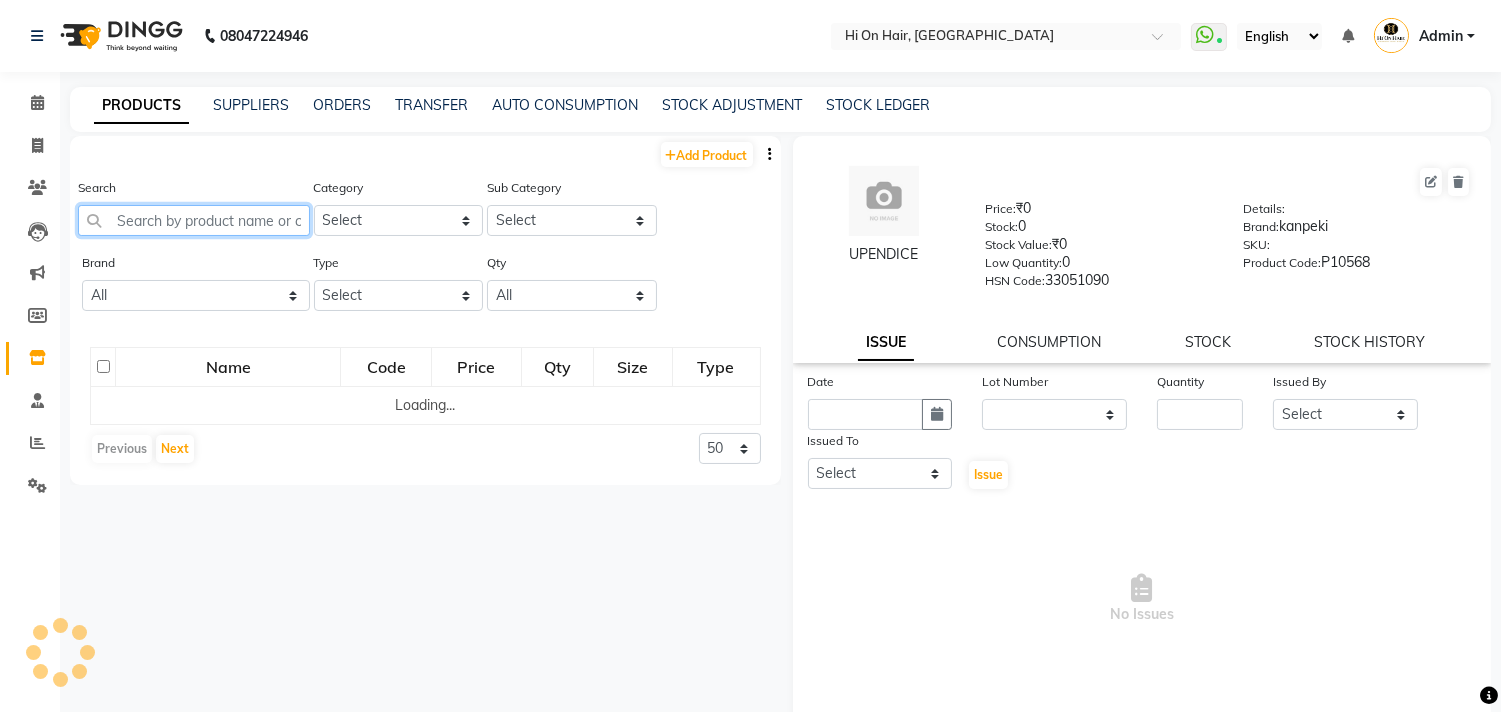 click 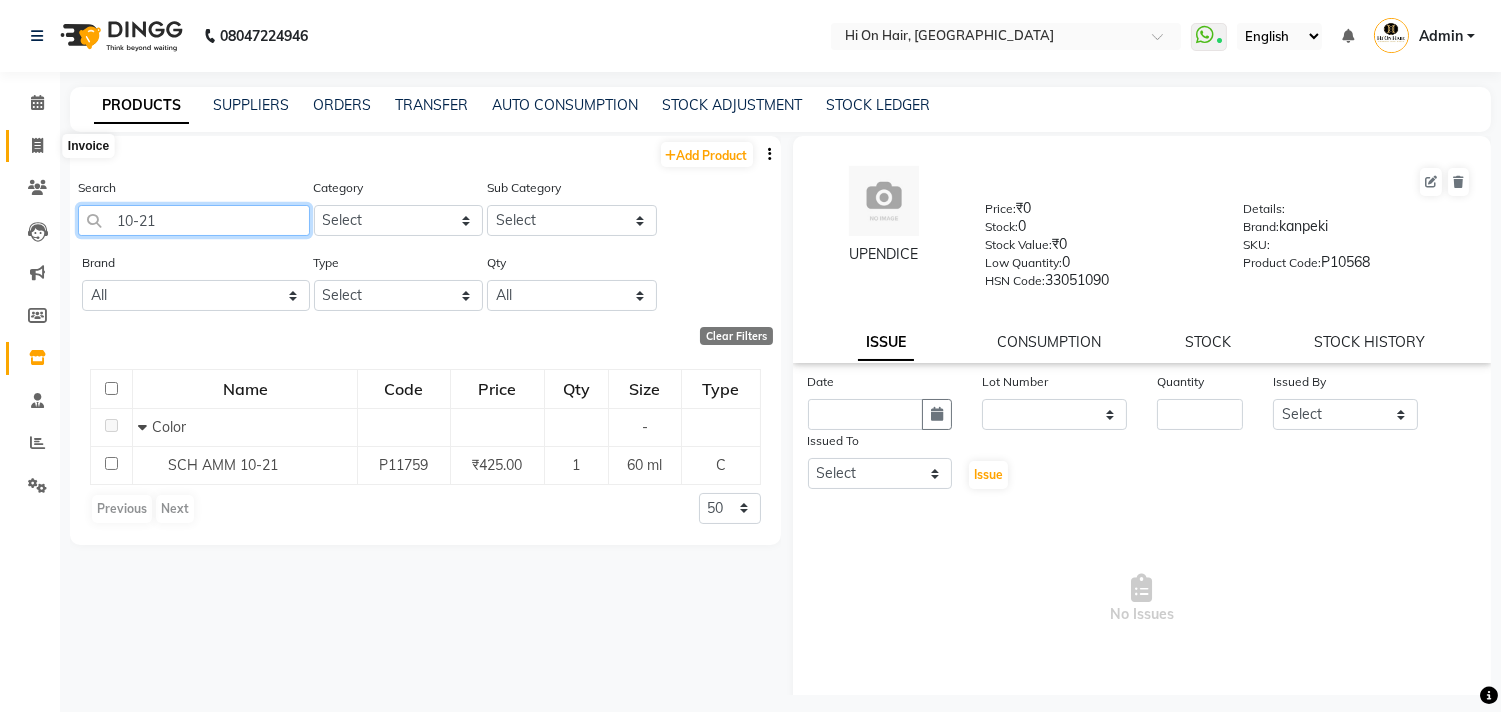 type on "10-21" 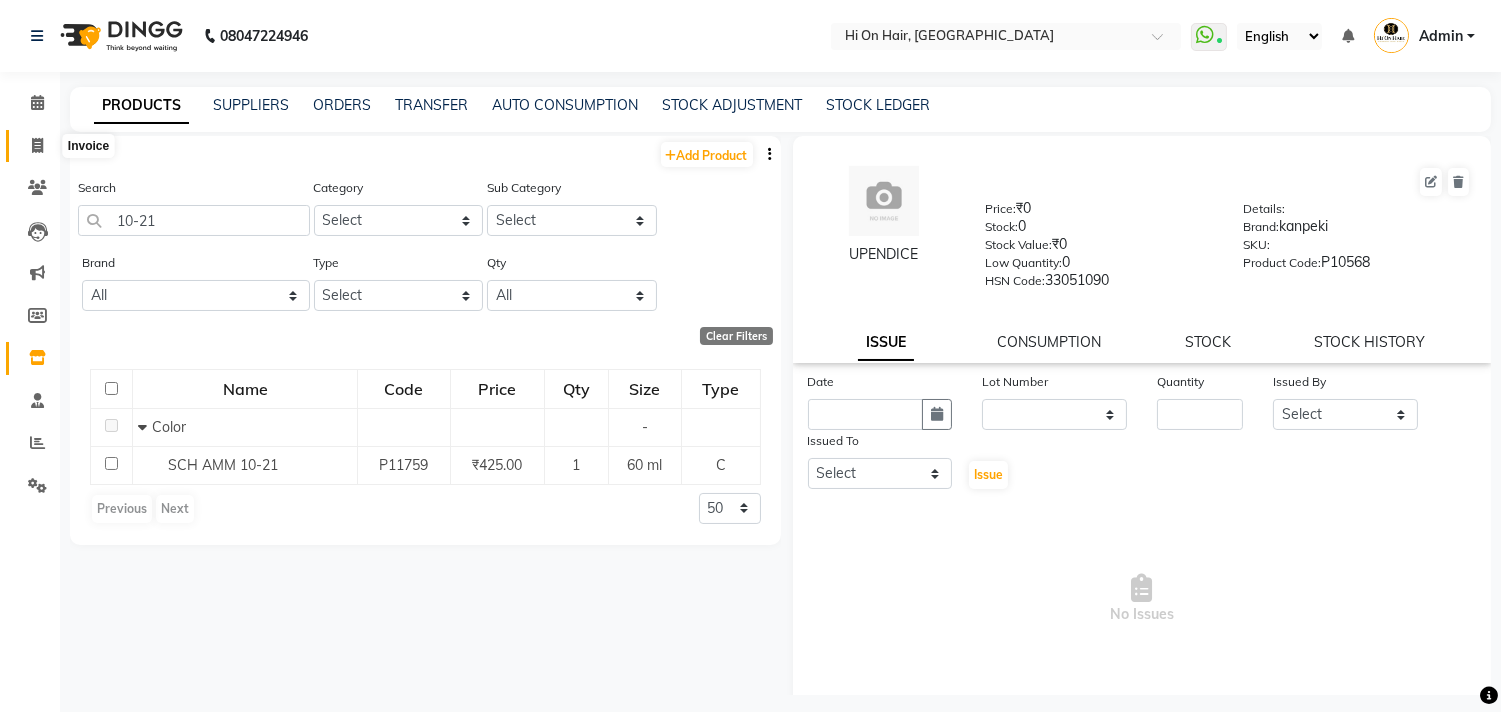 click 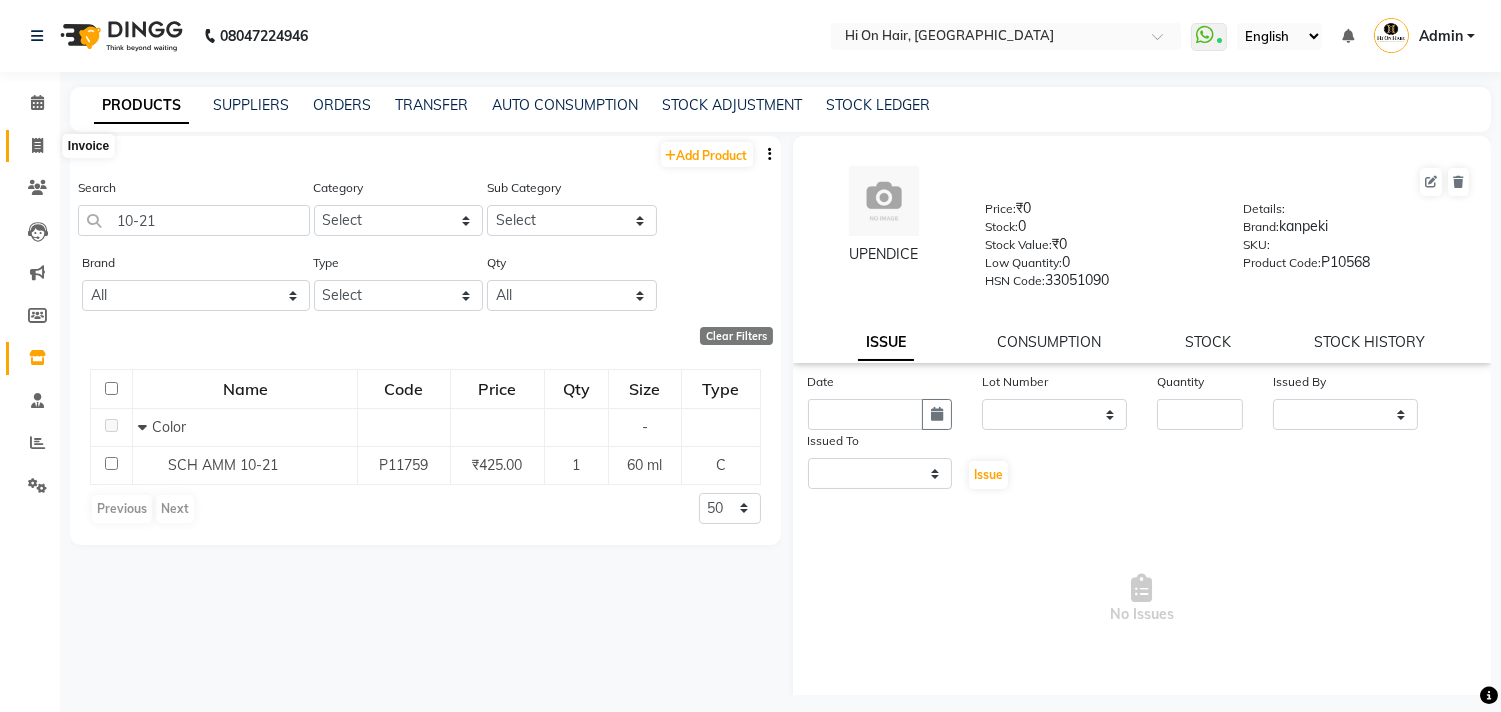 select on "service" 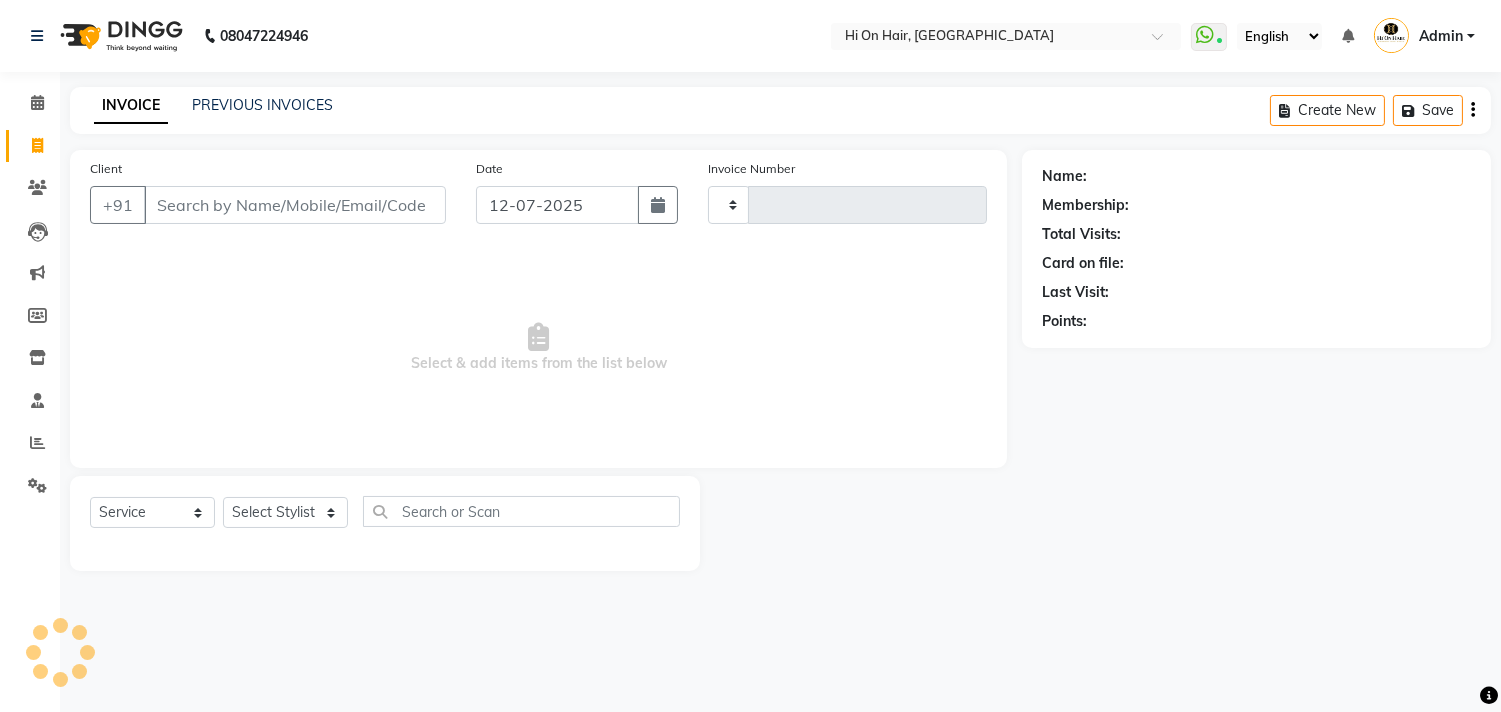 type on "1230" 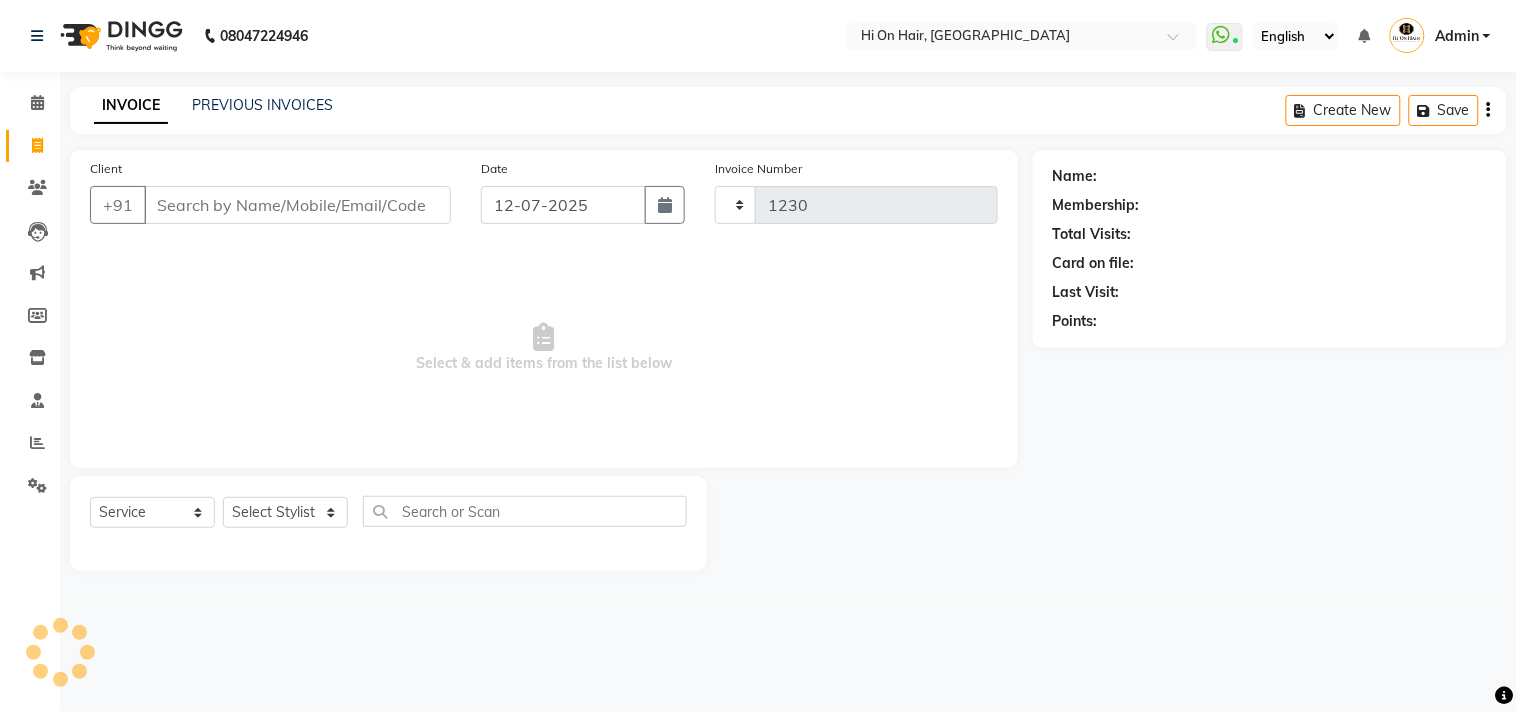 select on "535" 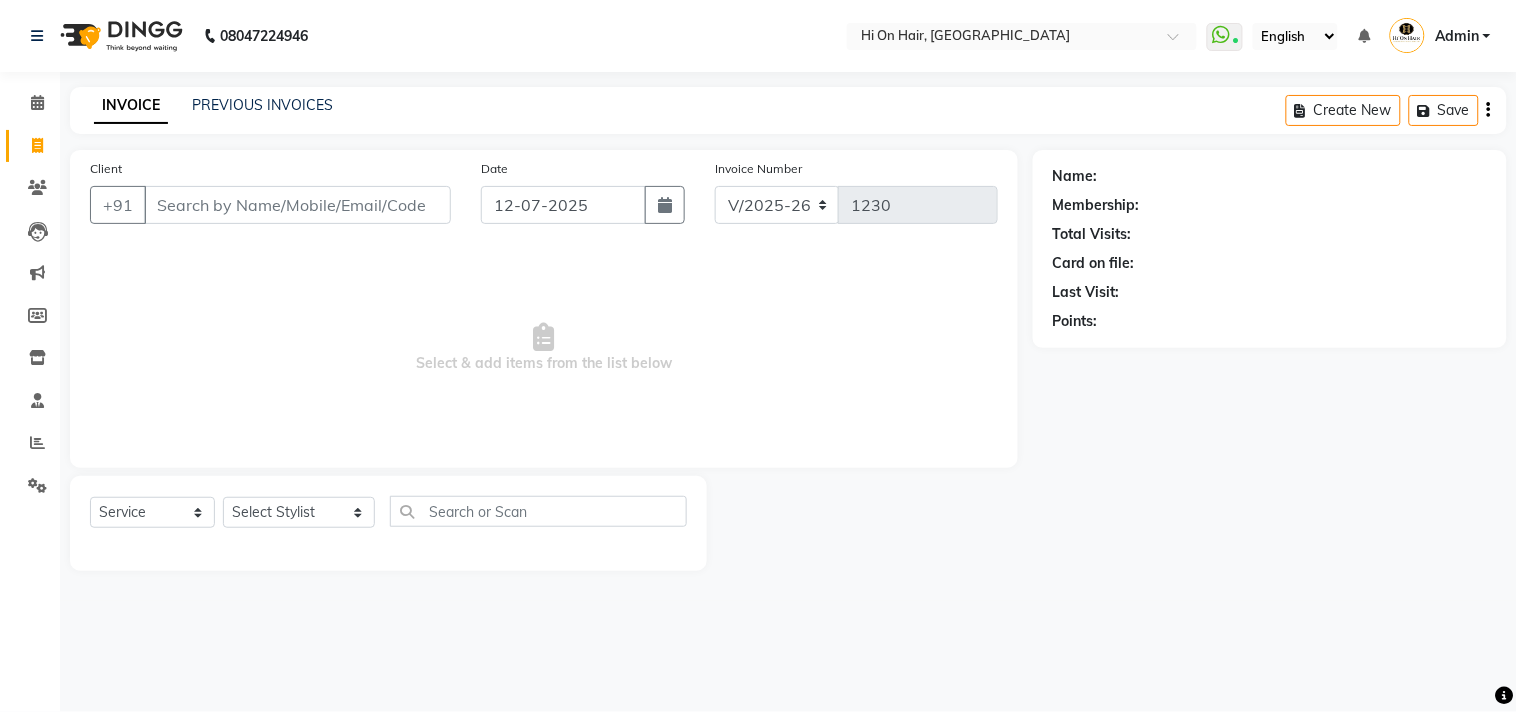 click on "Client" at bounding box center (297, 205) 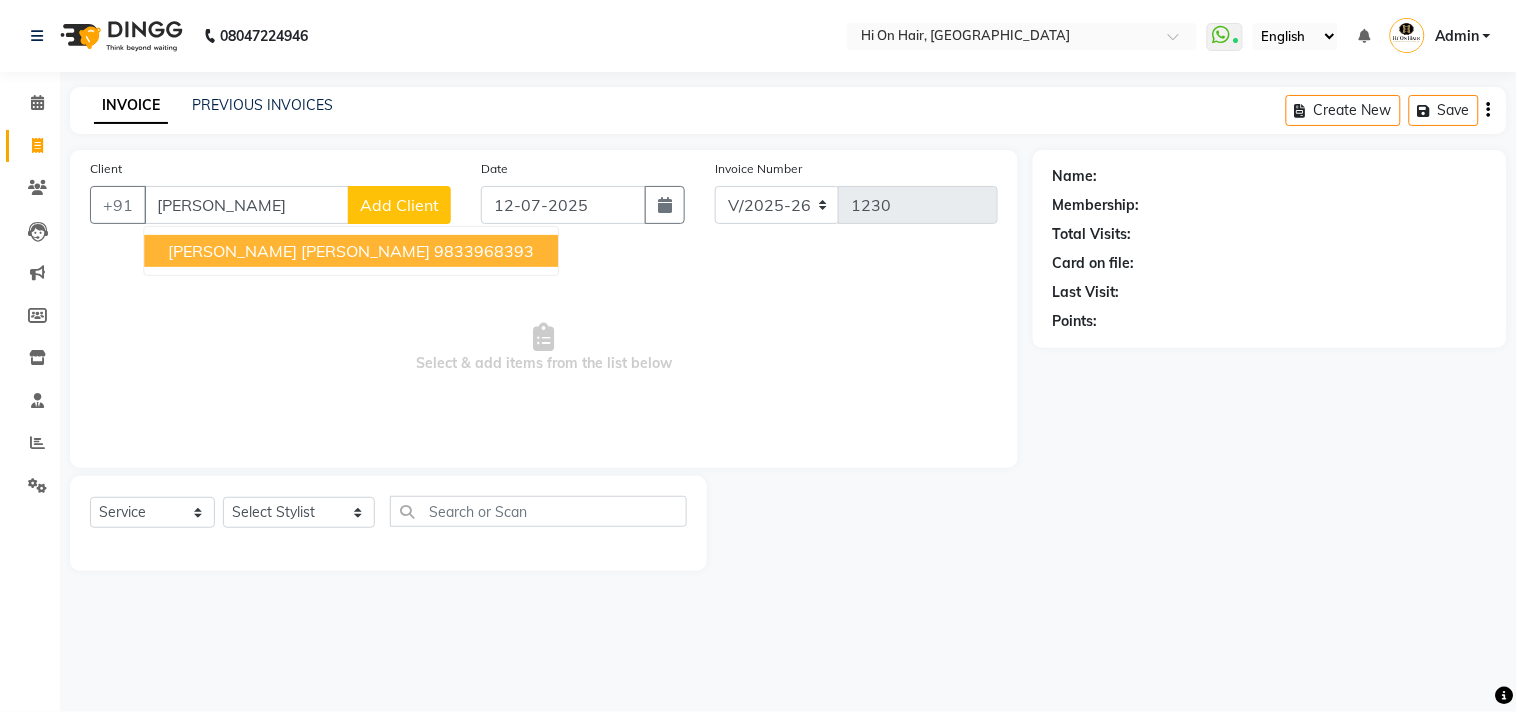 click on "NIXON DSOUZA" at bounding box center [299, 251] 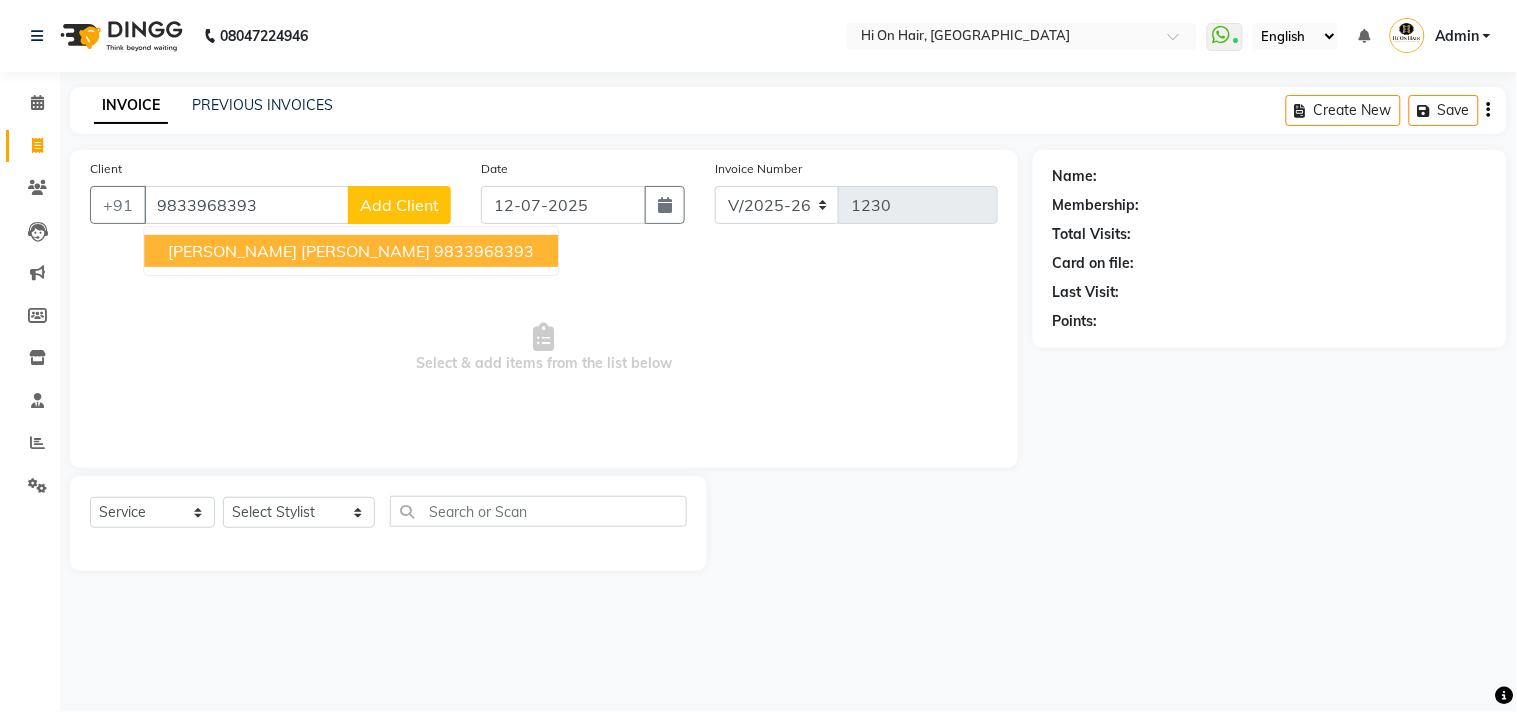 type on "9833968393" 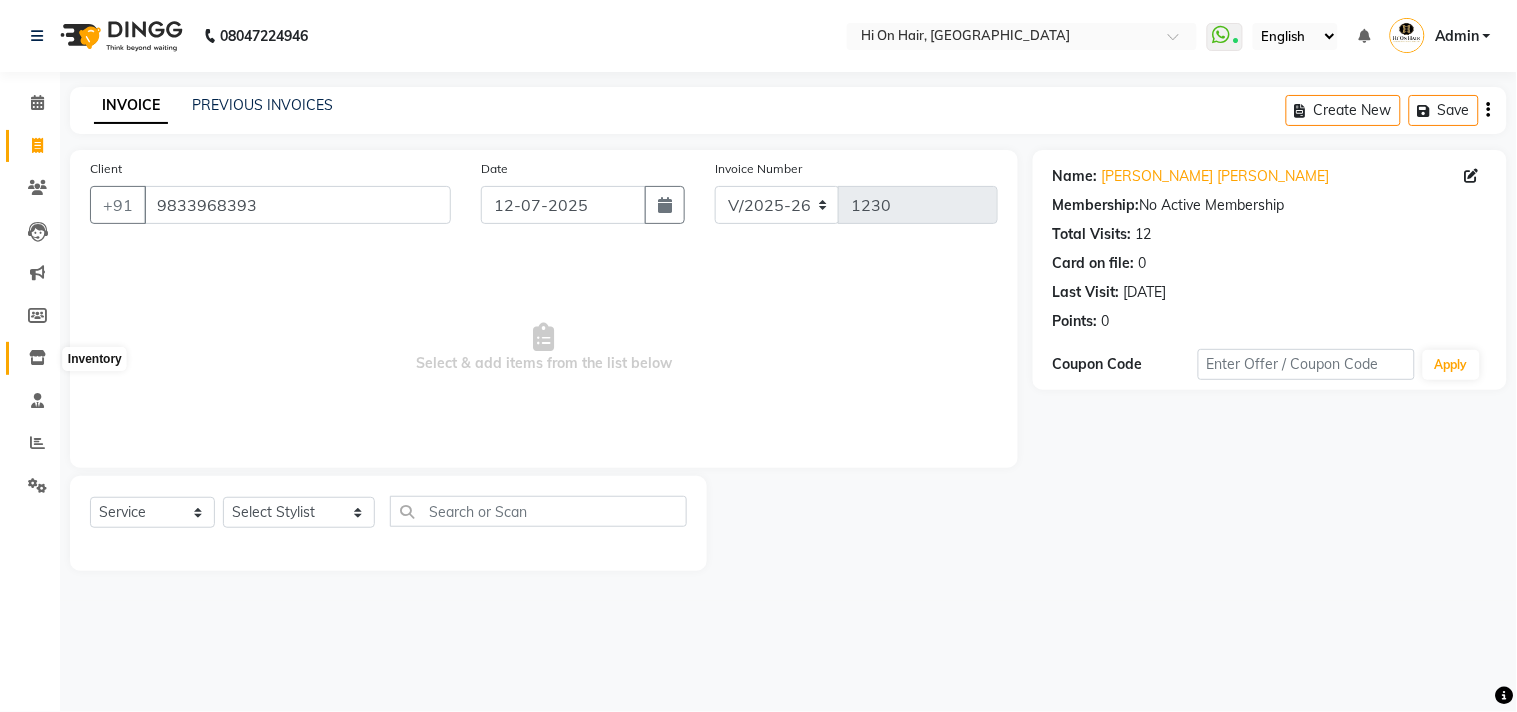 click 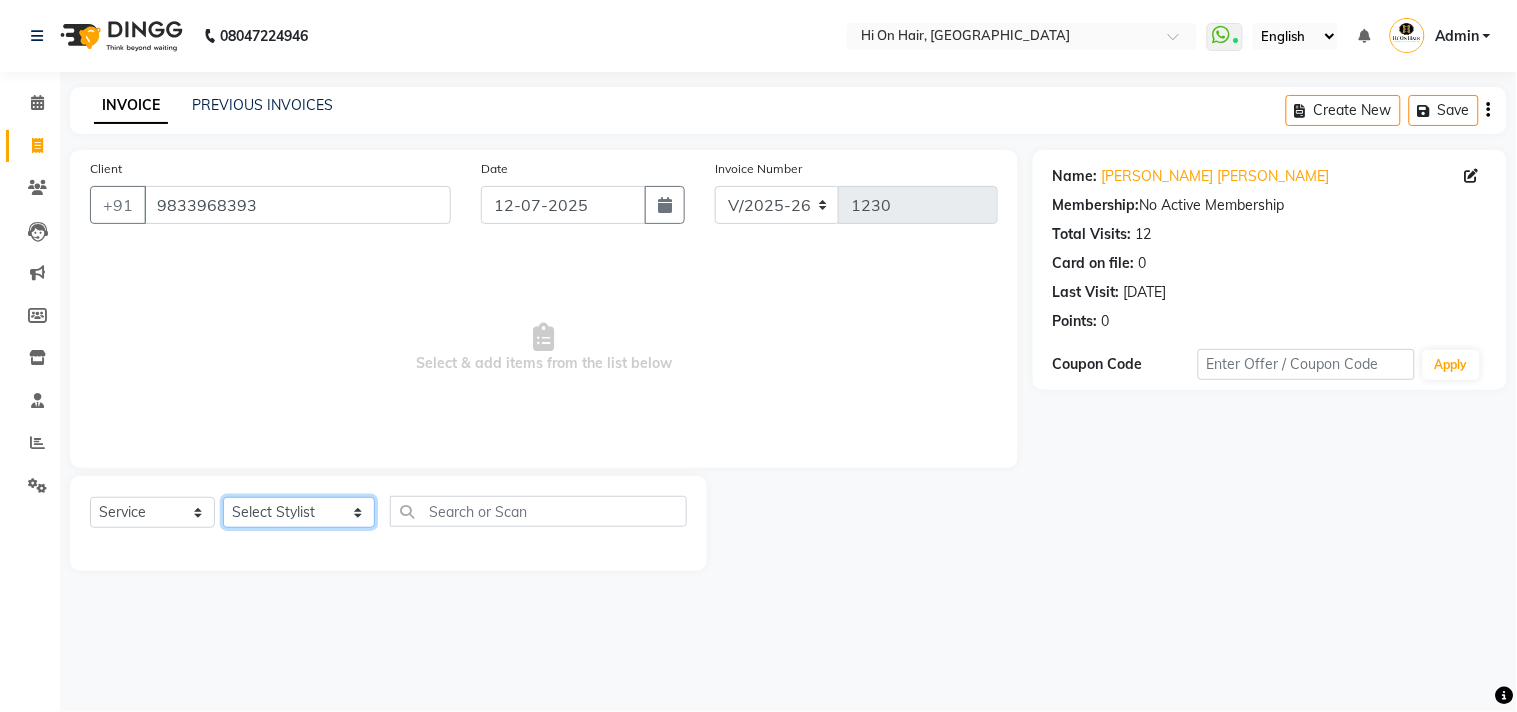 click on "Select Stylist Alim Kaldane Anwar Laskar Hi On Hair MAKYOPHI Pankaj Thakur Poonam Nalawade Raani Rasika  Shelar Rehan Salmani Saba Shaikh Sana Shaikh SOSEM Zeeshan Salmani" 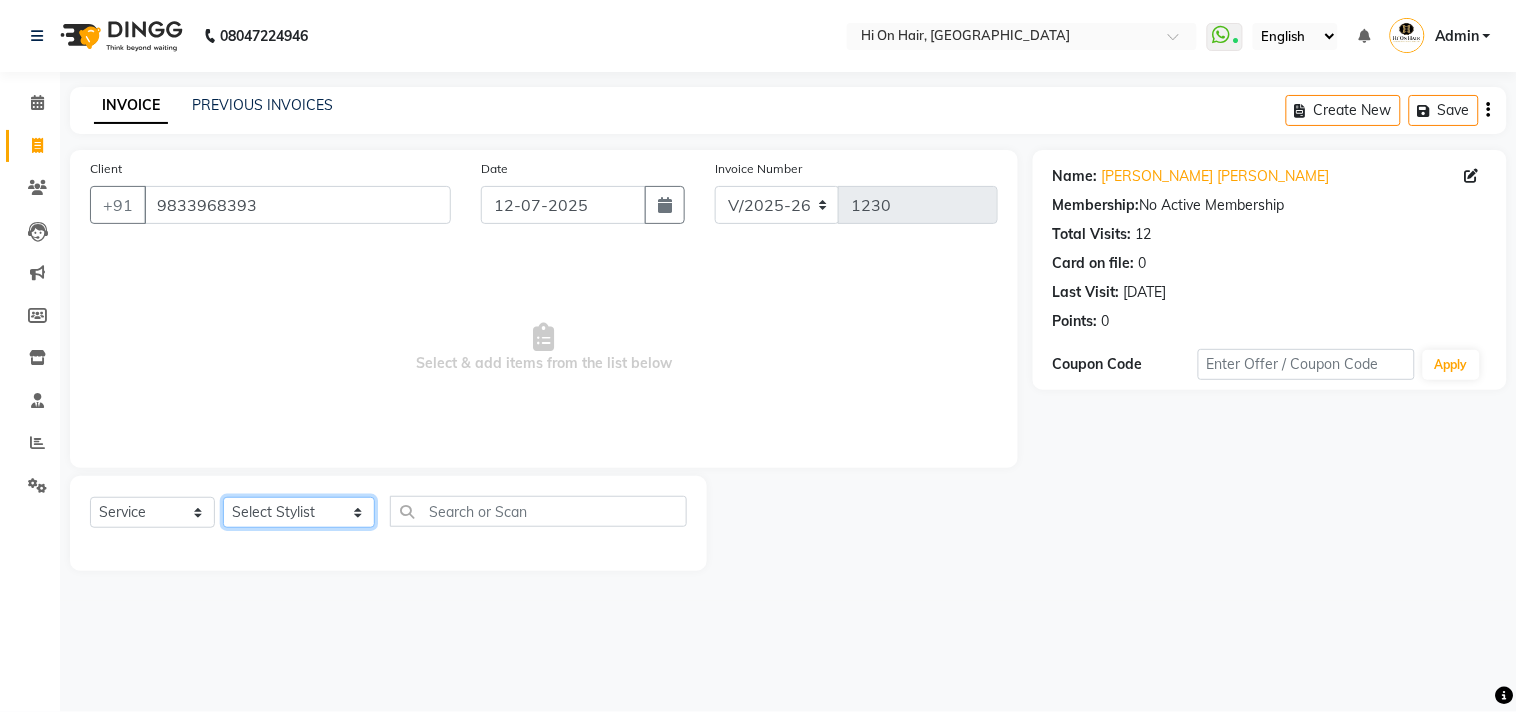select on "20990" 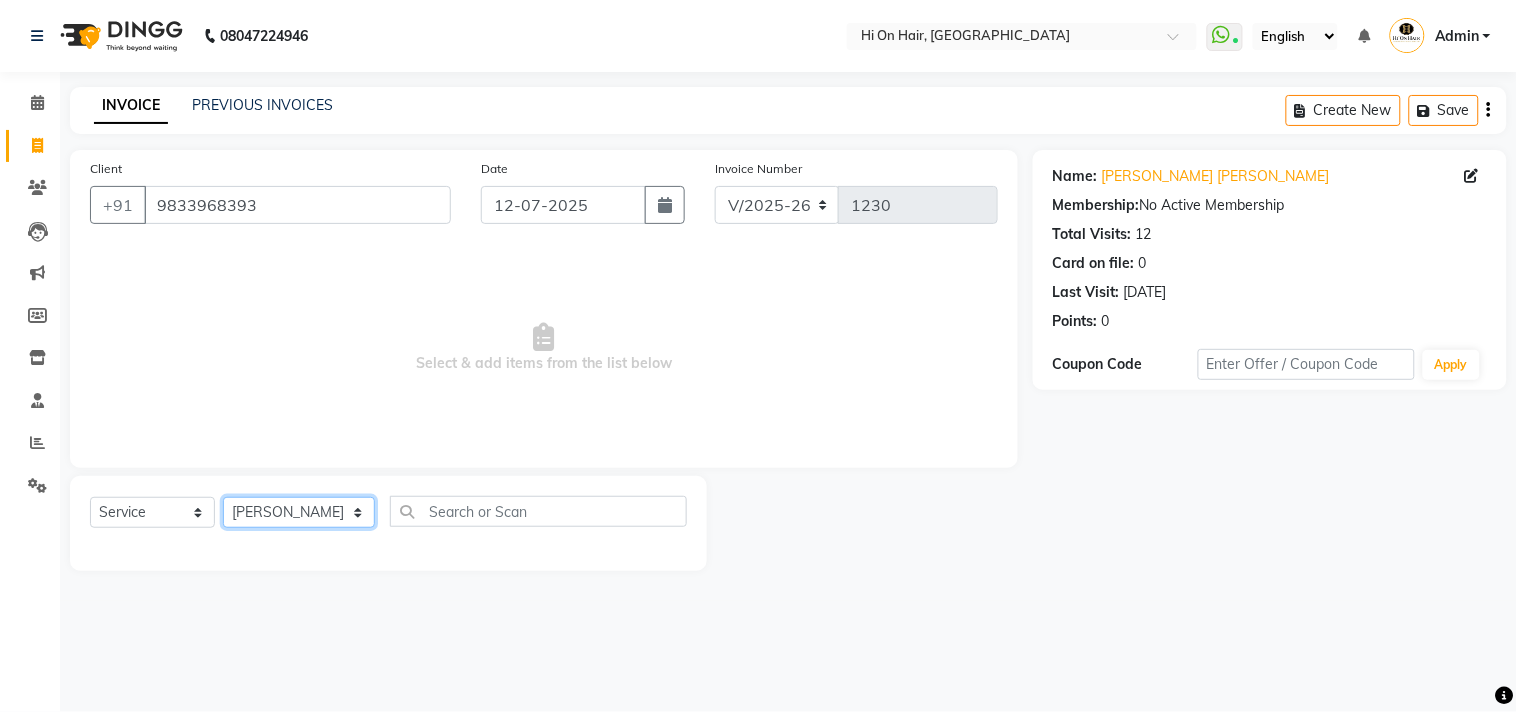 click on "Select Stylist Alim Kaldane Anwar Laskar Hi On Hair MAKYOPHI Pankaj Thakur Poonam Nalawade Raani Rasika  Shelar Rehan Salmani Saba Shaikh Sana Shaikh SOSEM Zeeshan Salmani" 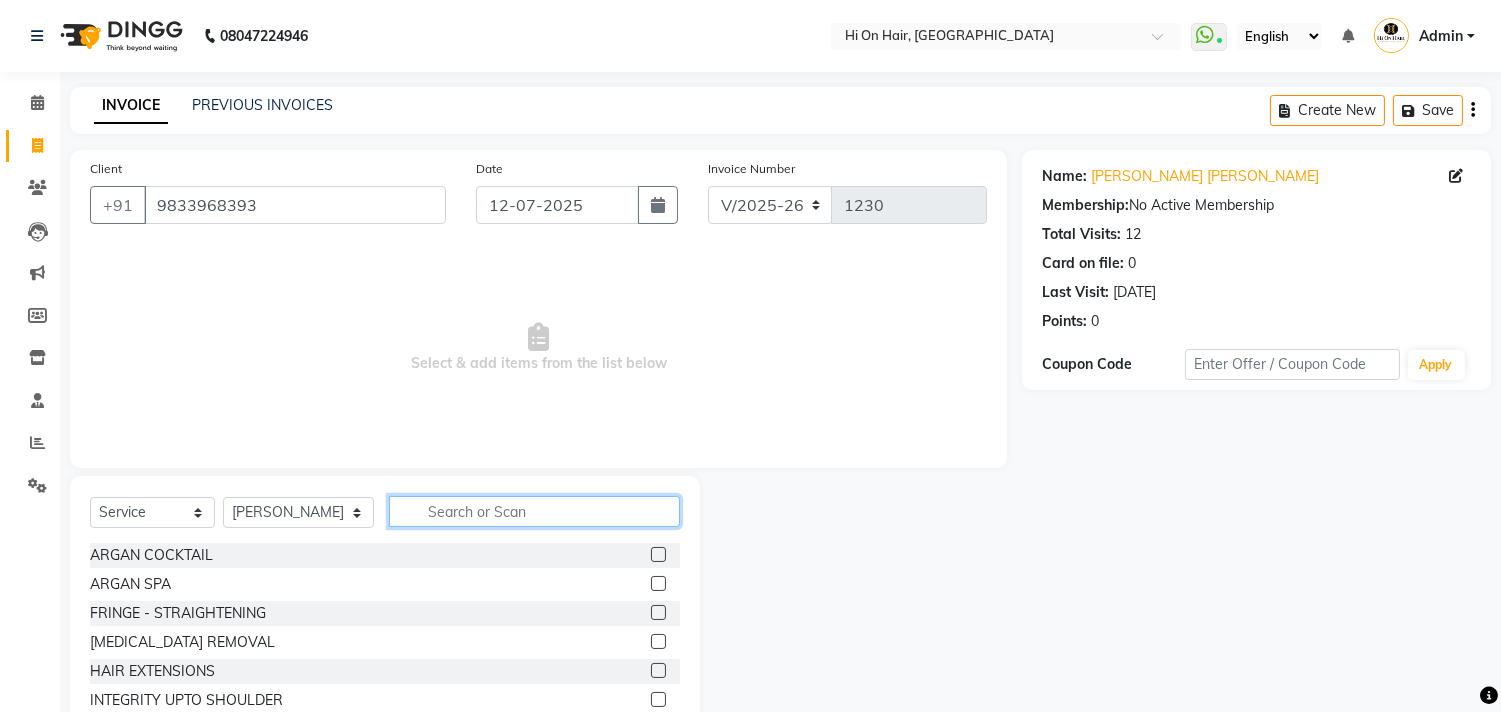 click 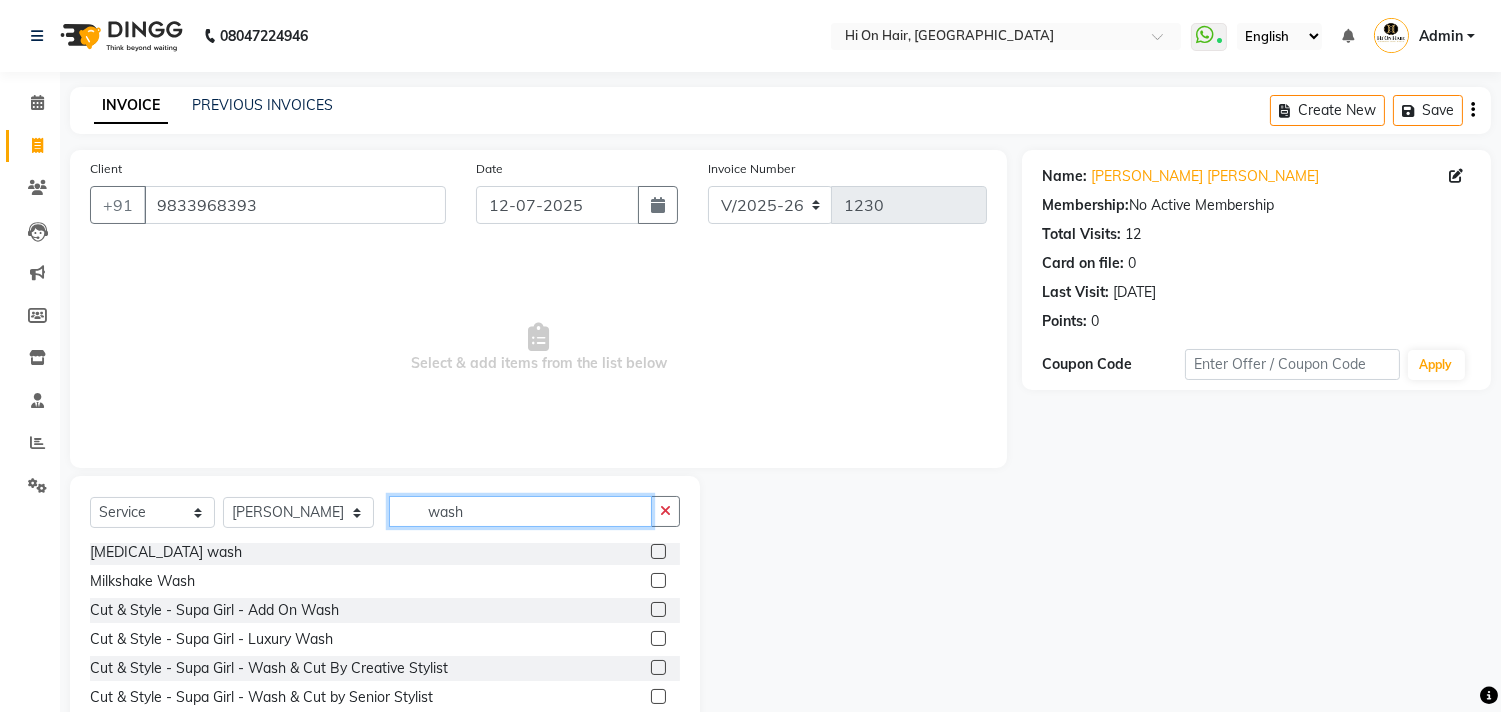 scroll, scrollTop: 118, scrollLeft: 0, axis: vertical 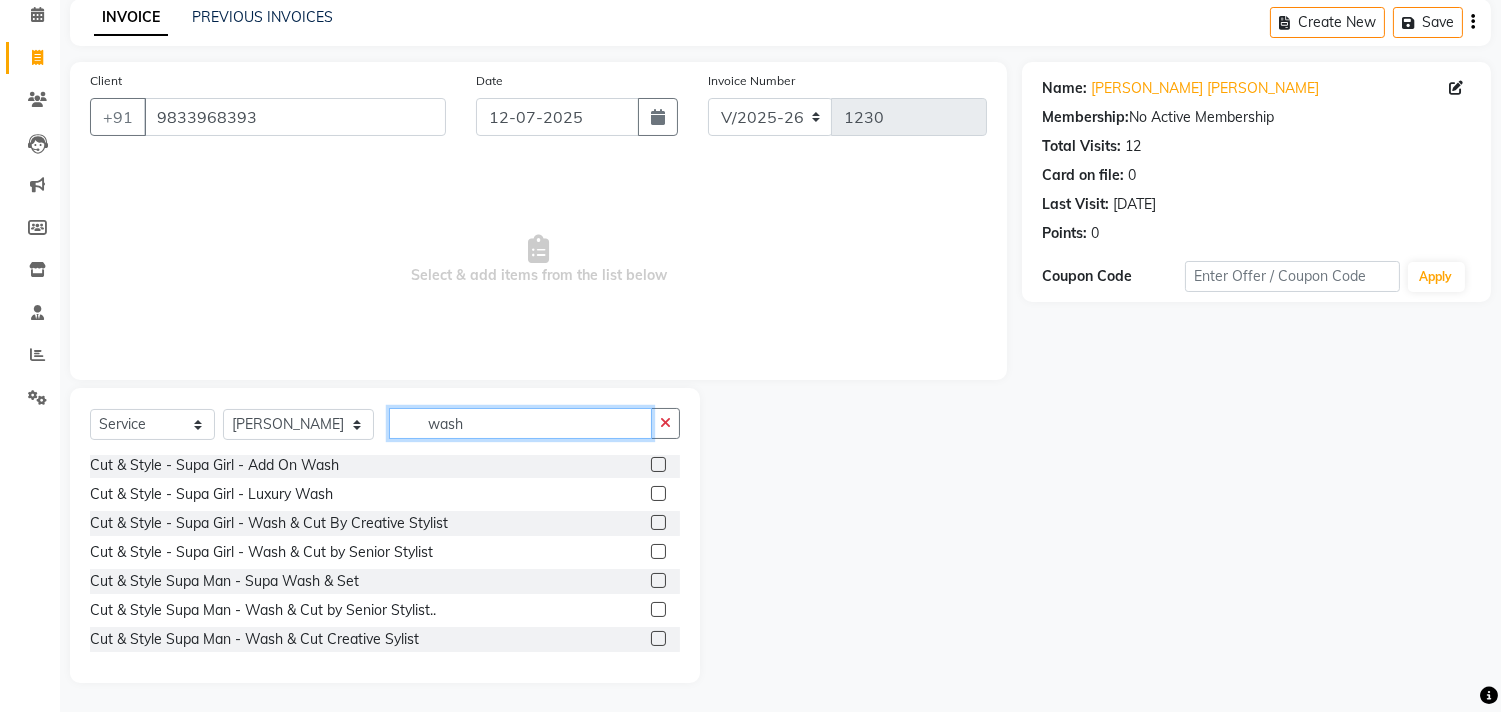 type on "wash" 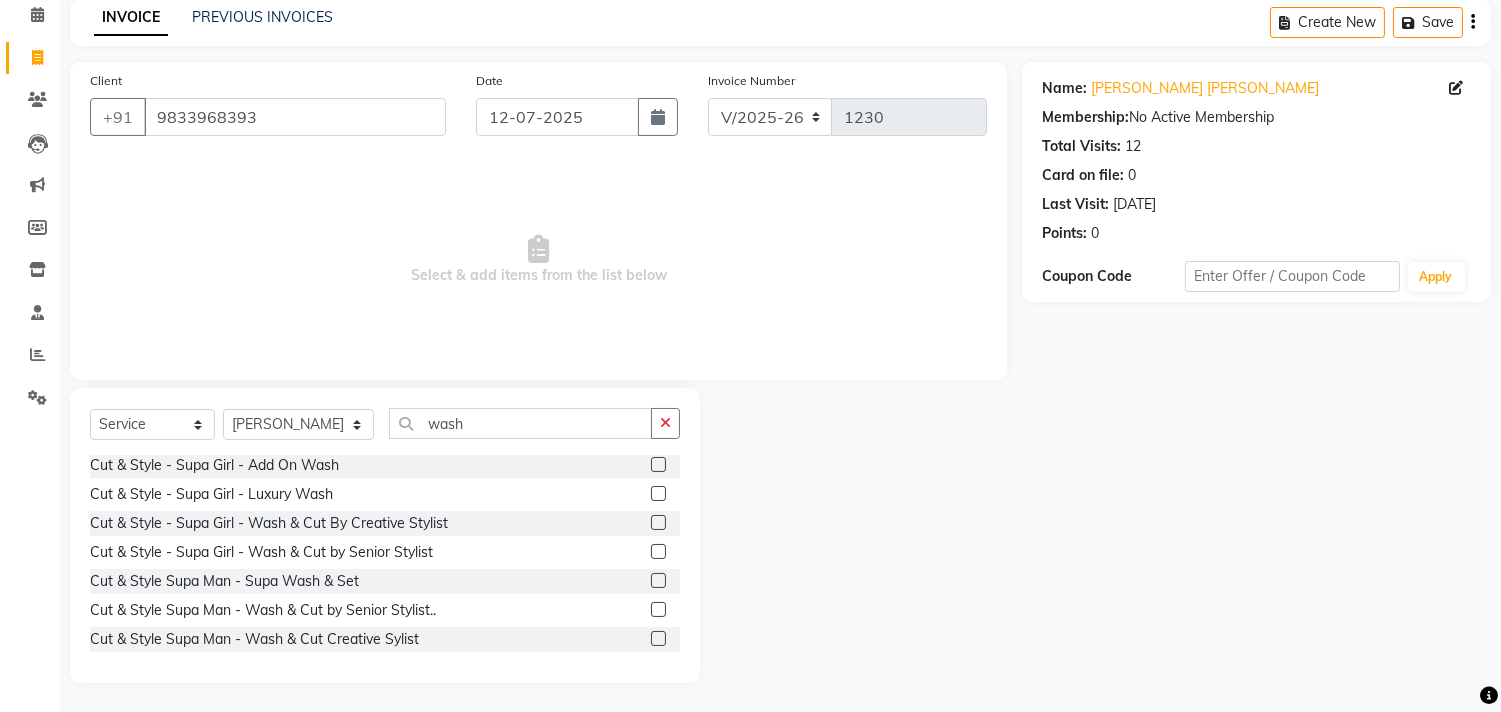 click 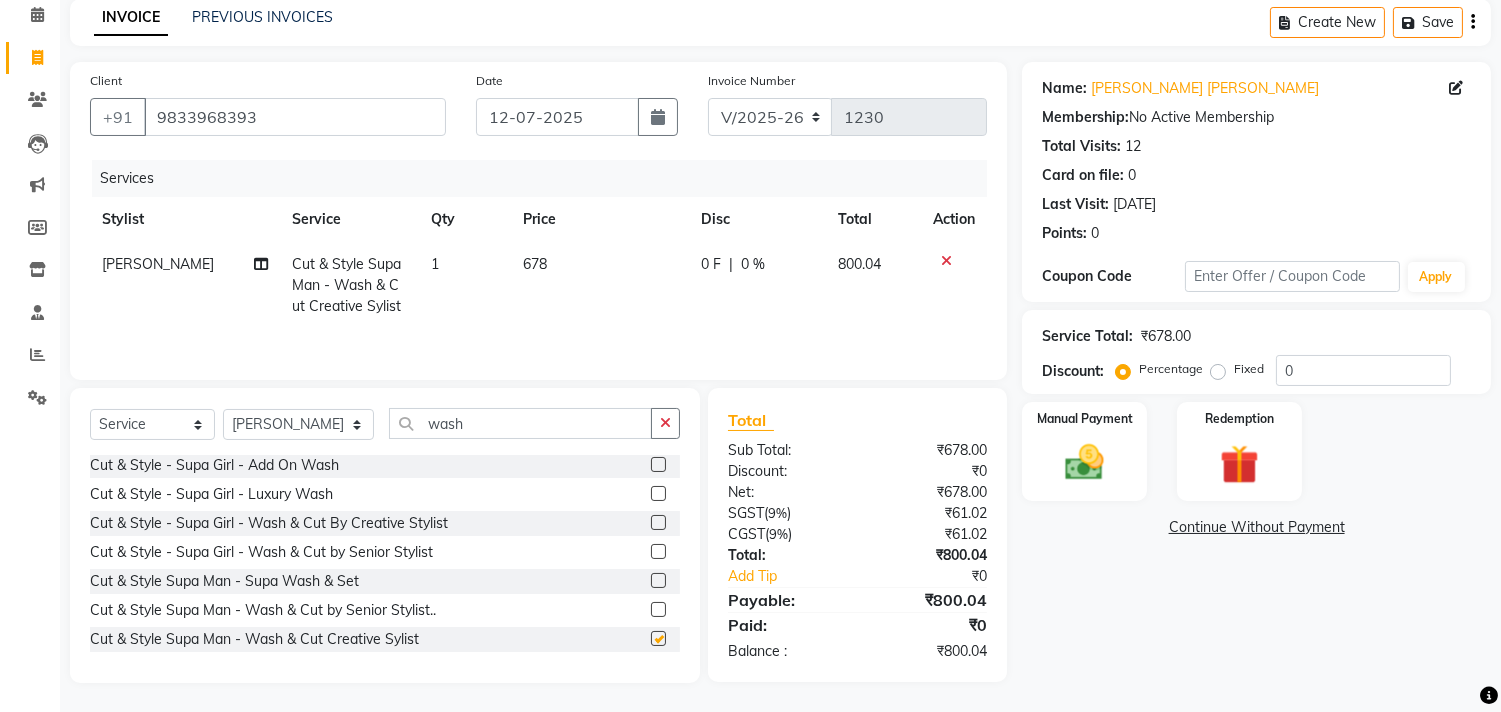 checkbox on "false" 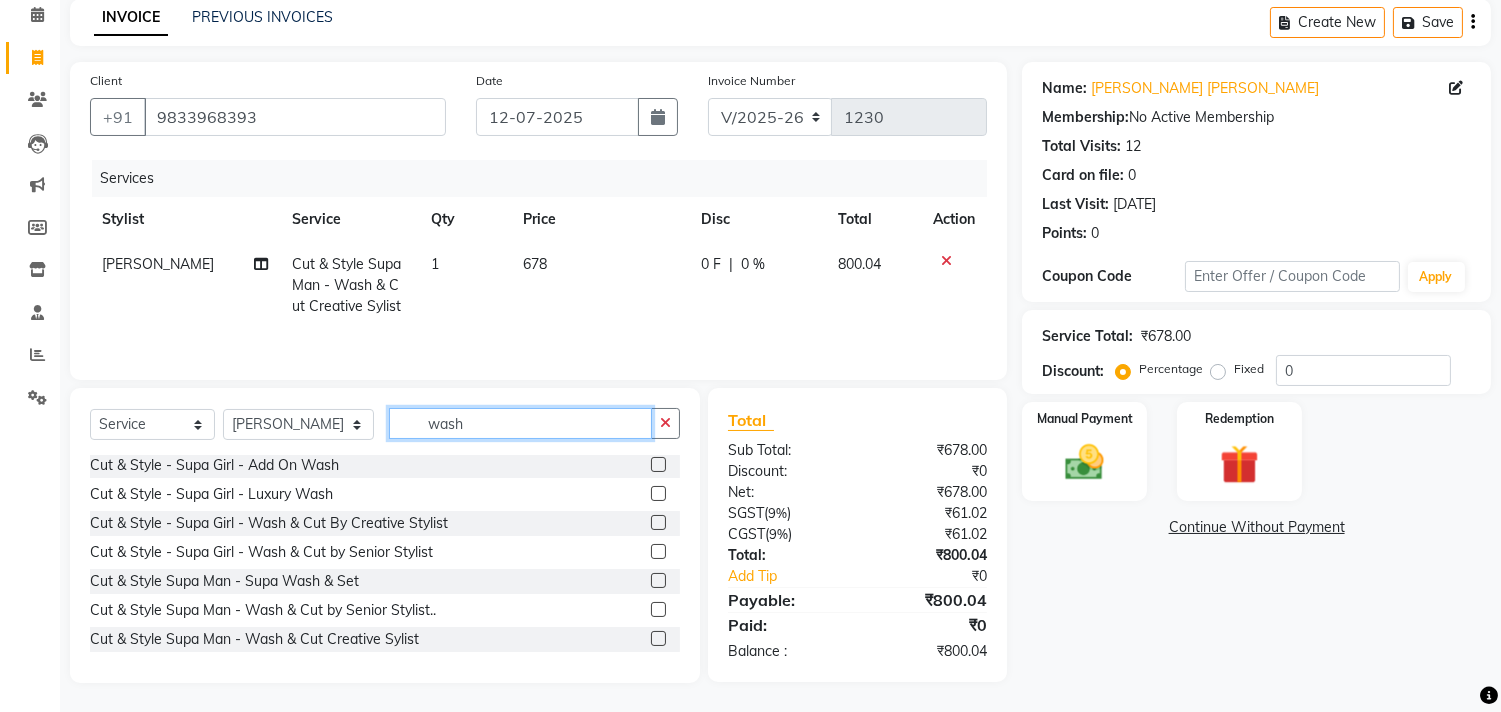 drag, startPoint x: 455, startPoint y: 424, endPoint x: 350, endPoint y: 426, distance: 105.01904 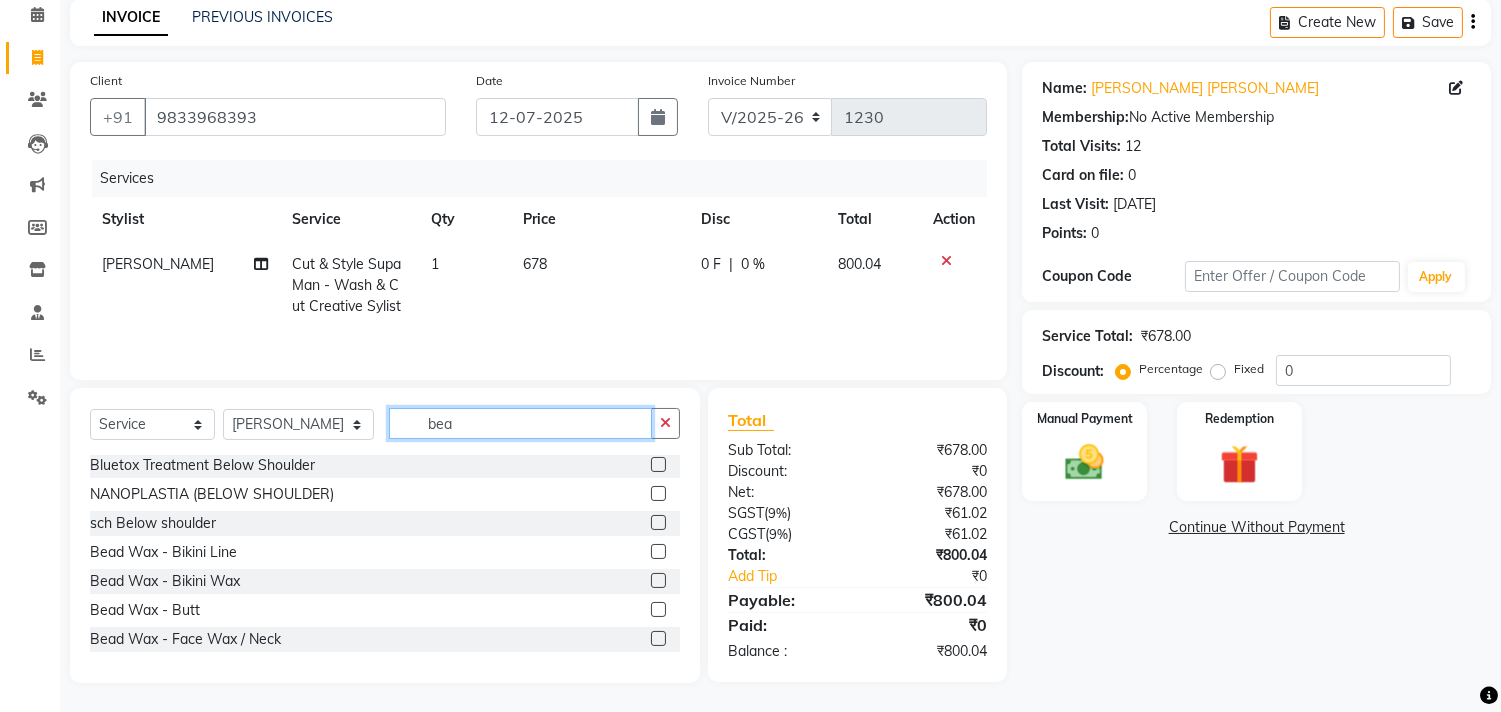 scroll, scrollTop: 0, scrollLeft: 0, axis: both 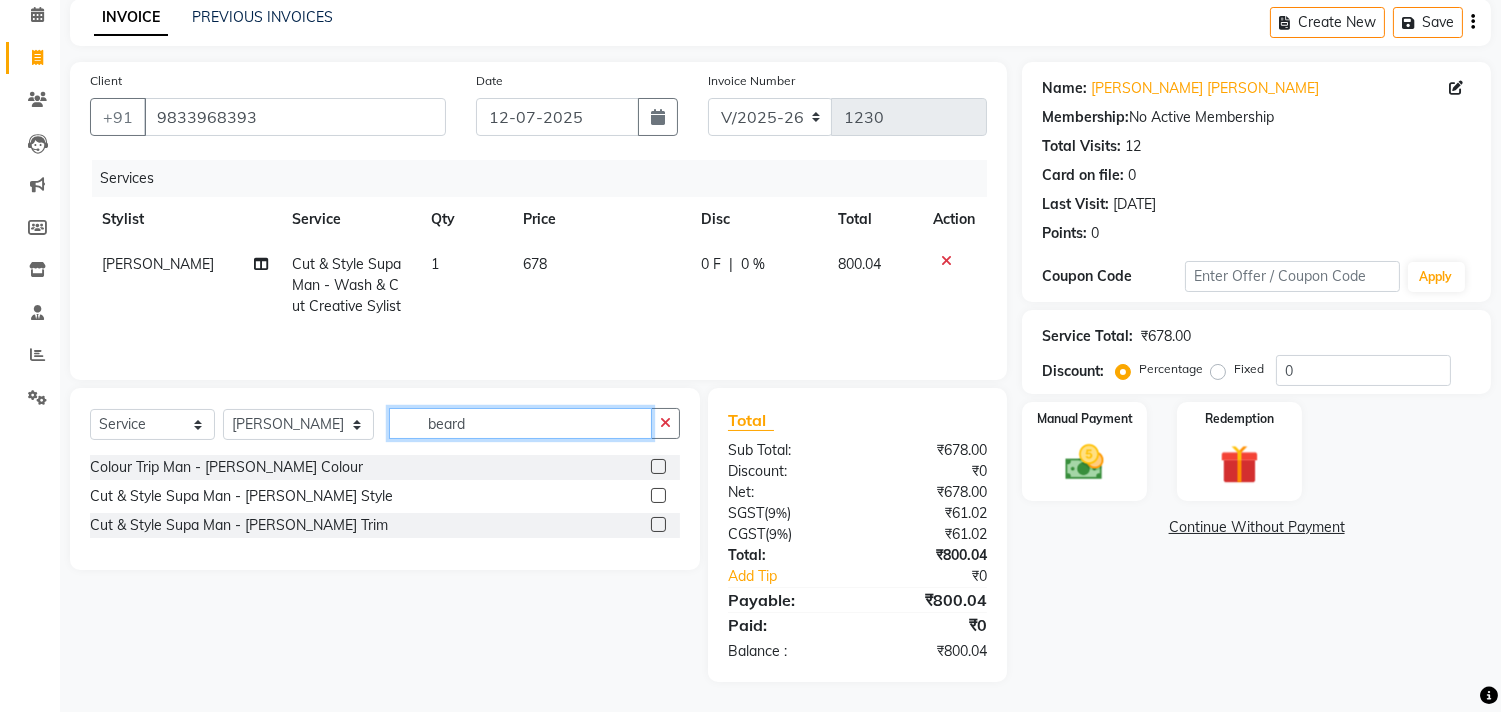 type on "beard" 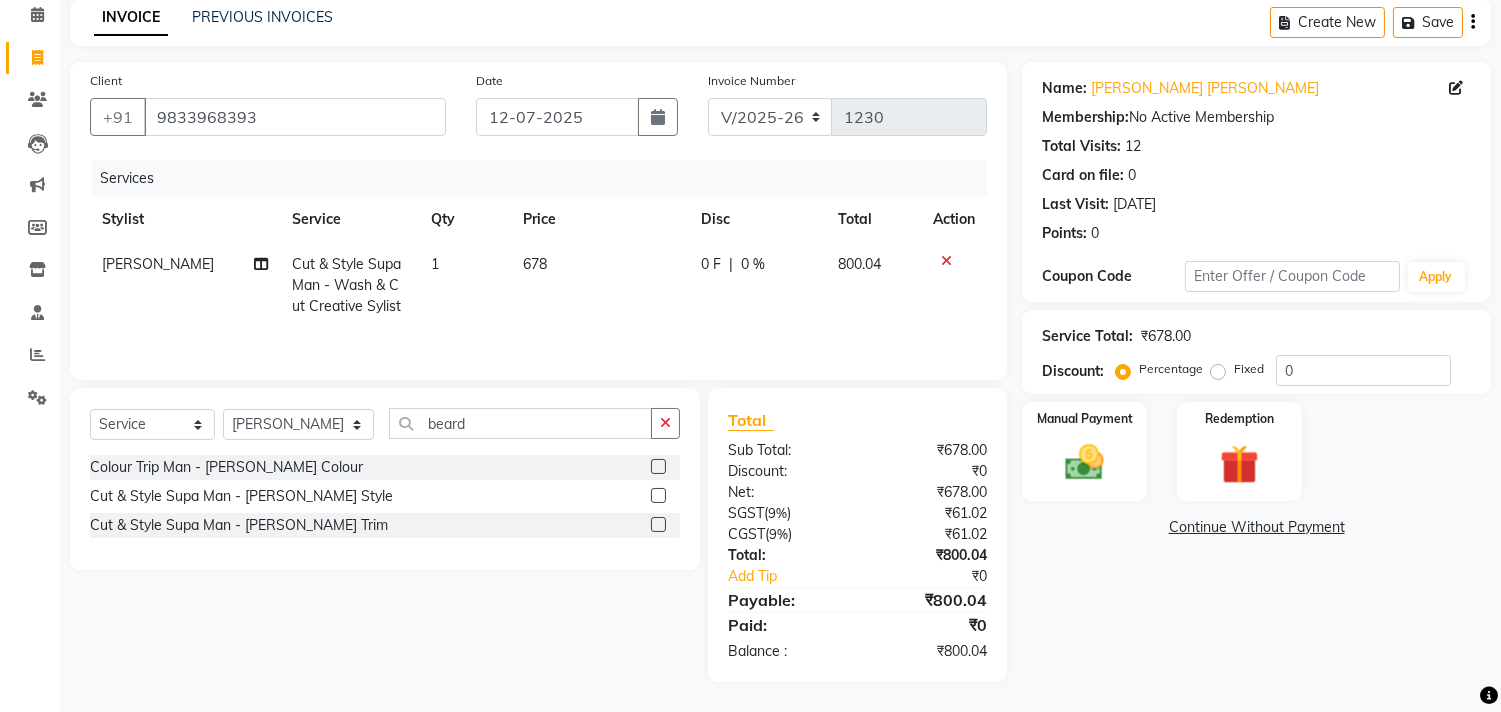 click 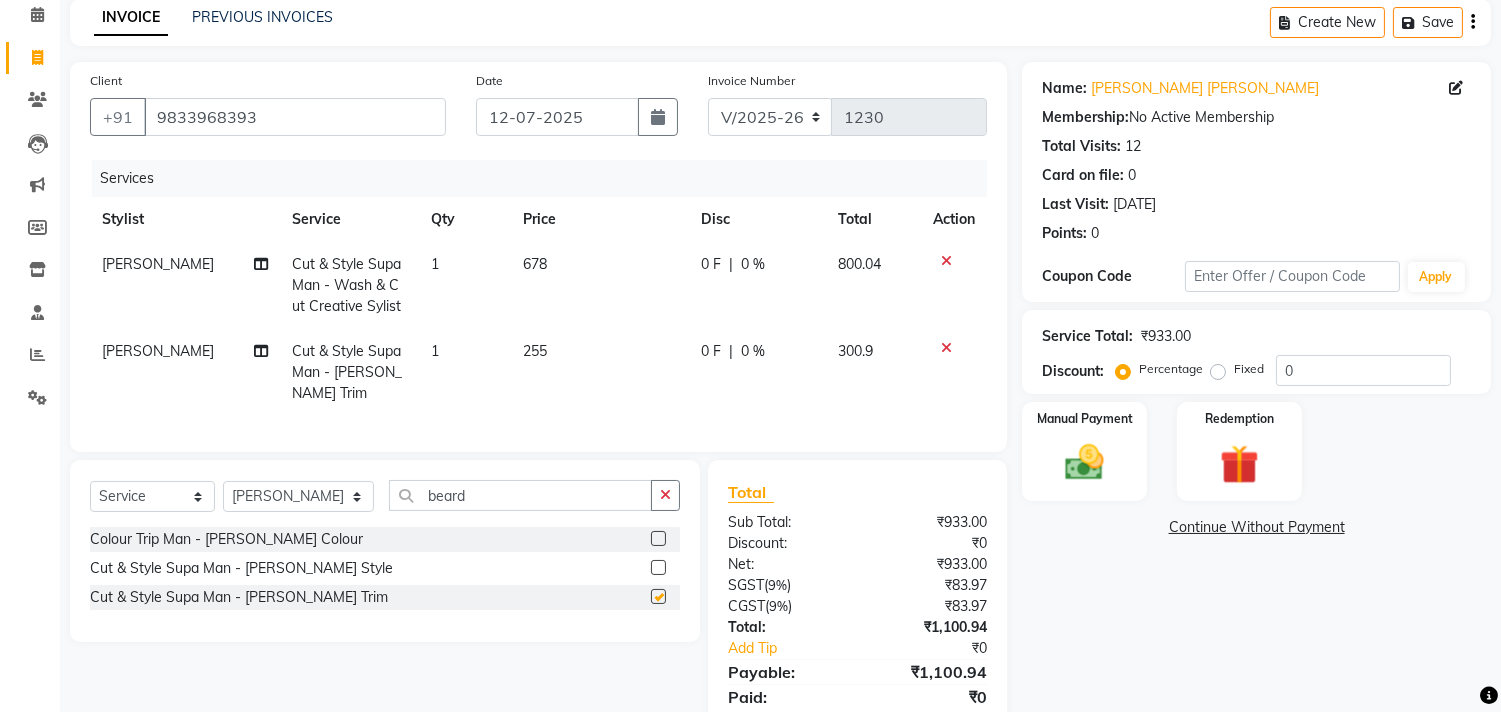 checkbox on "false" 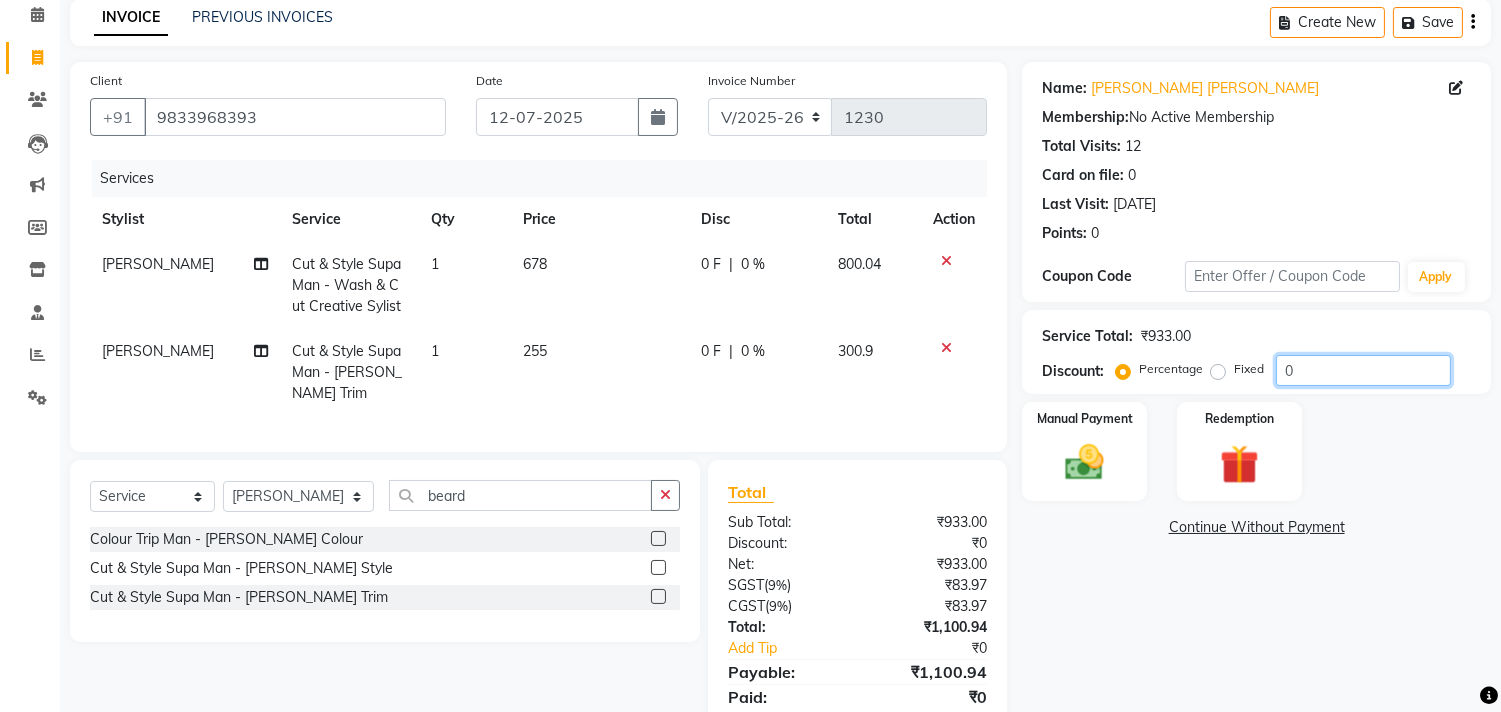click on "0" 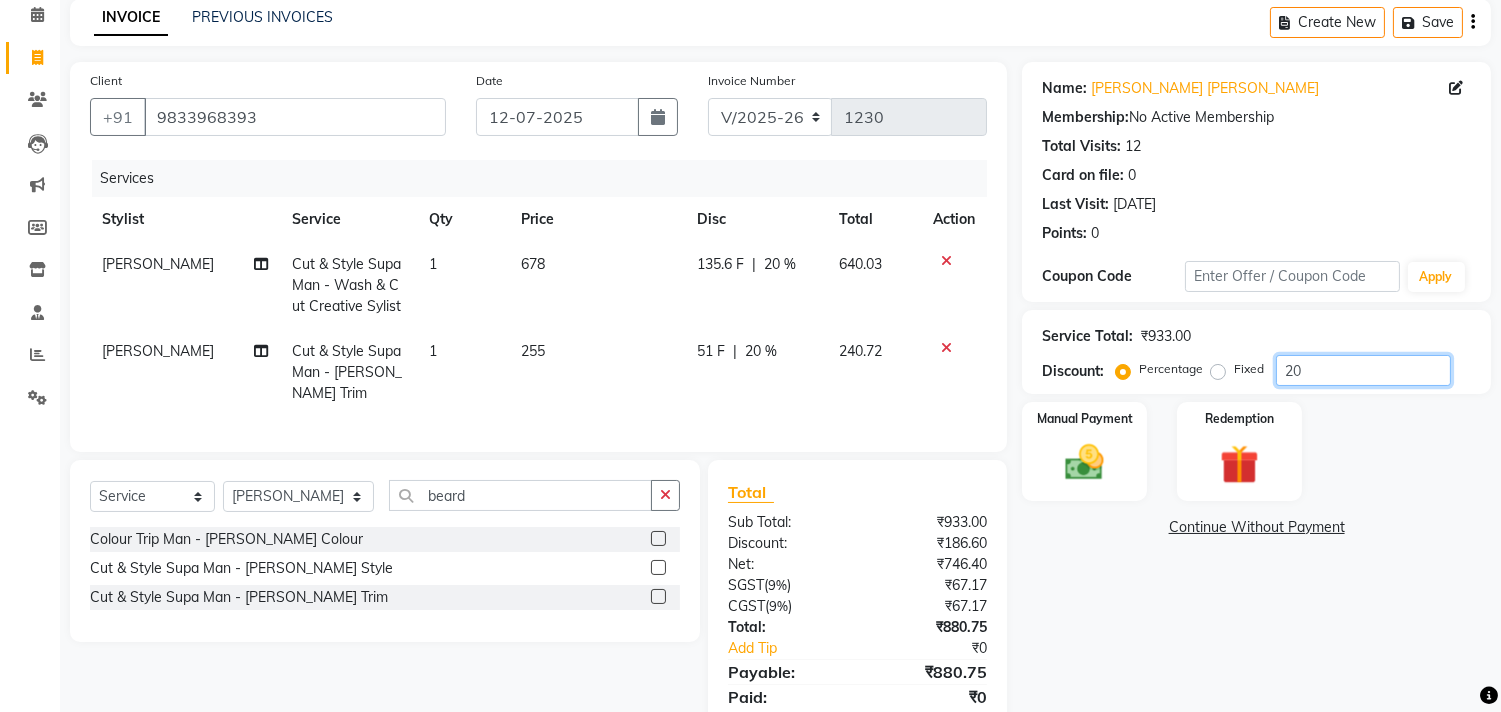 type on "20" 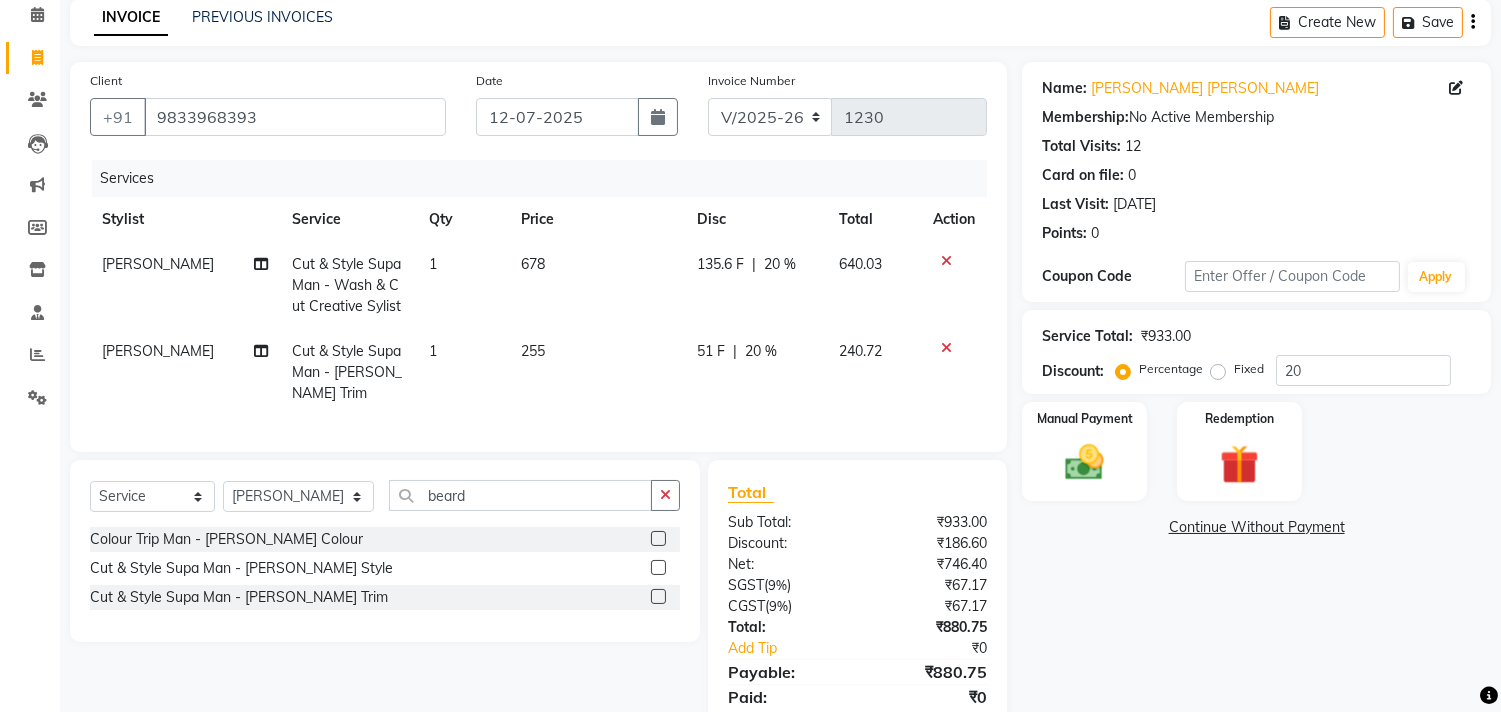 click on "255" 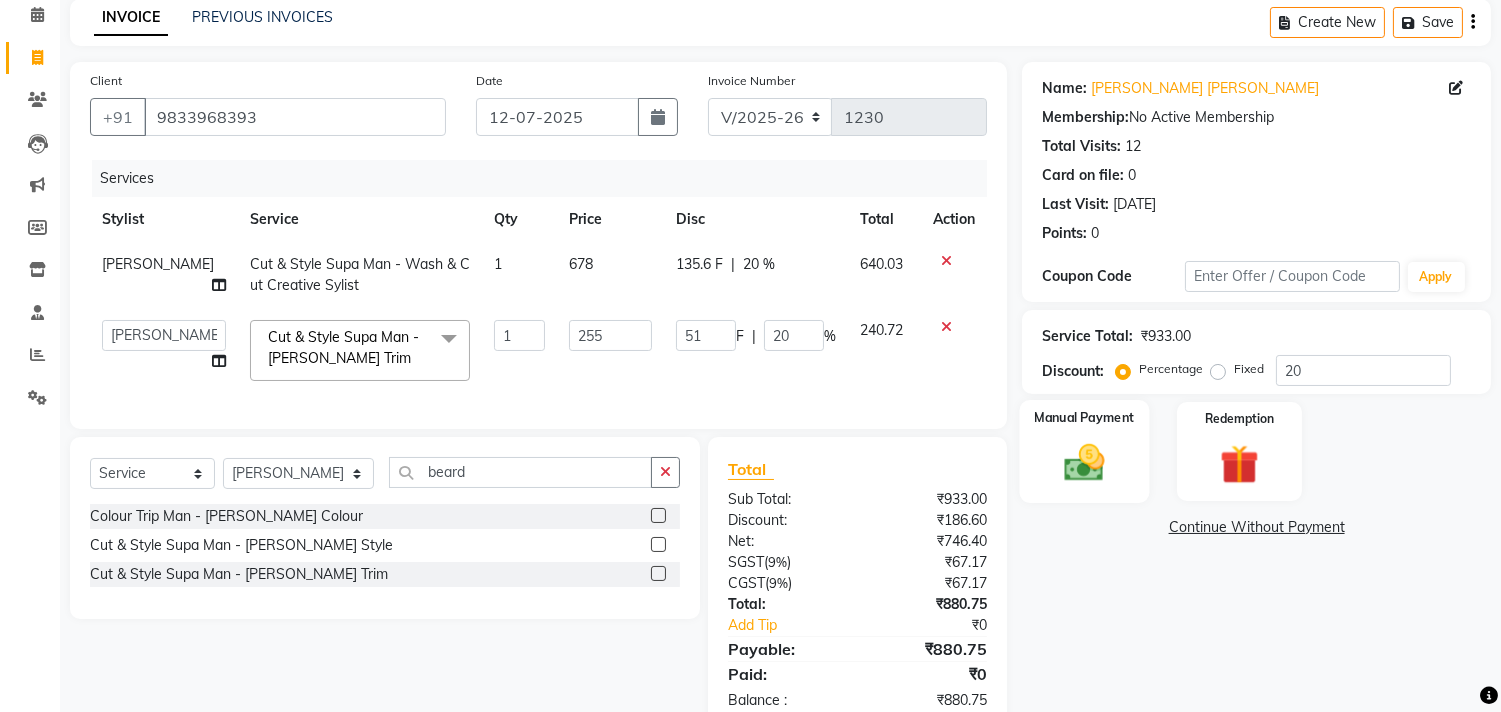 click 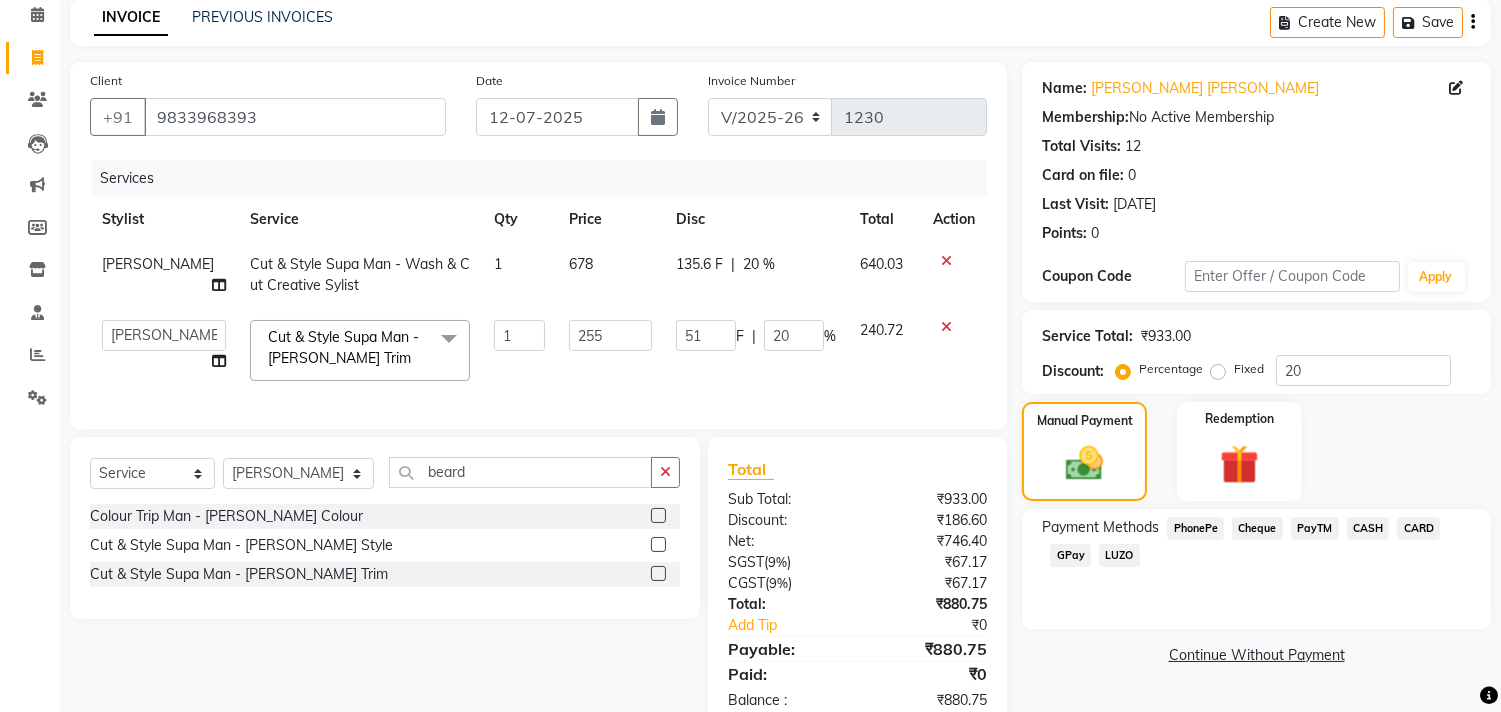 click on "GPay" 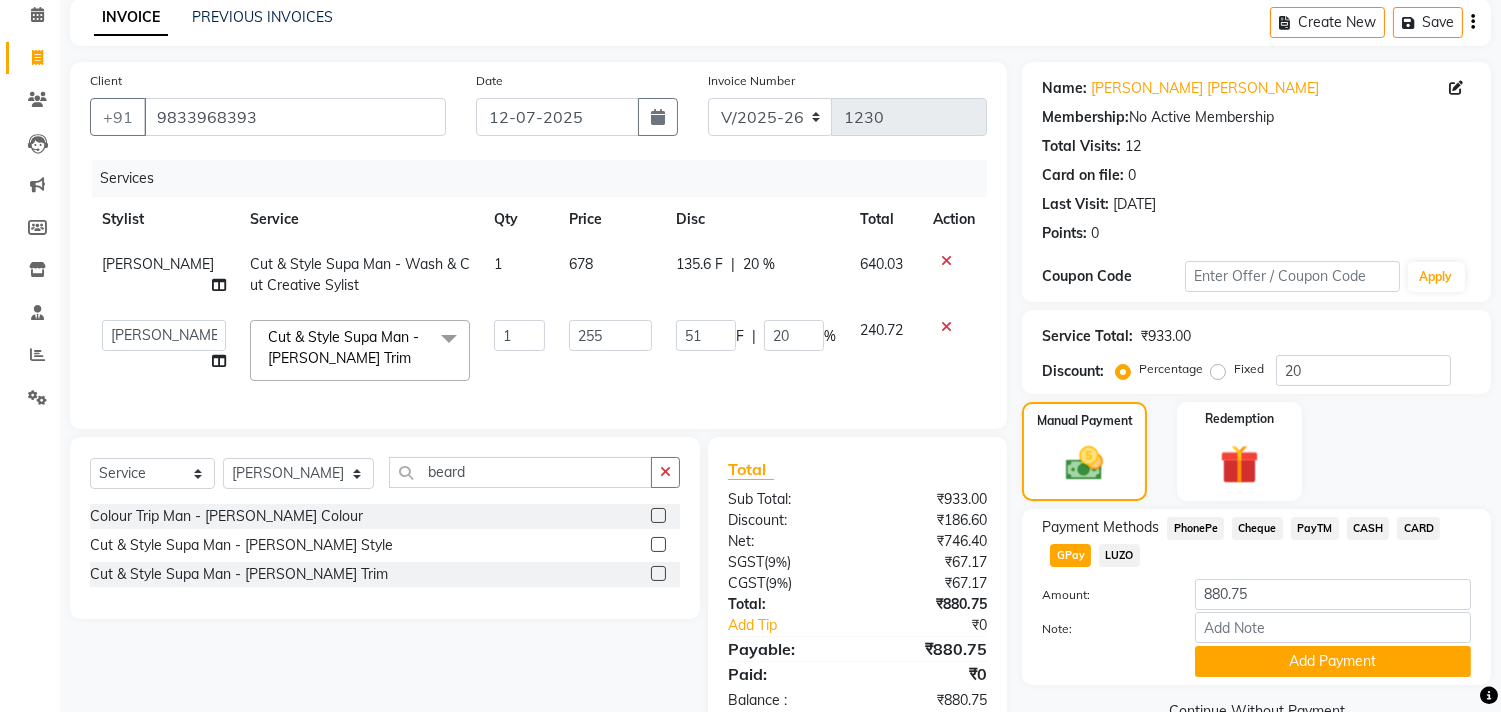 scroll, scrollTop: 153, scrollLeft: 0, axis: vertical 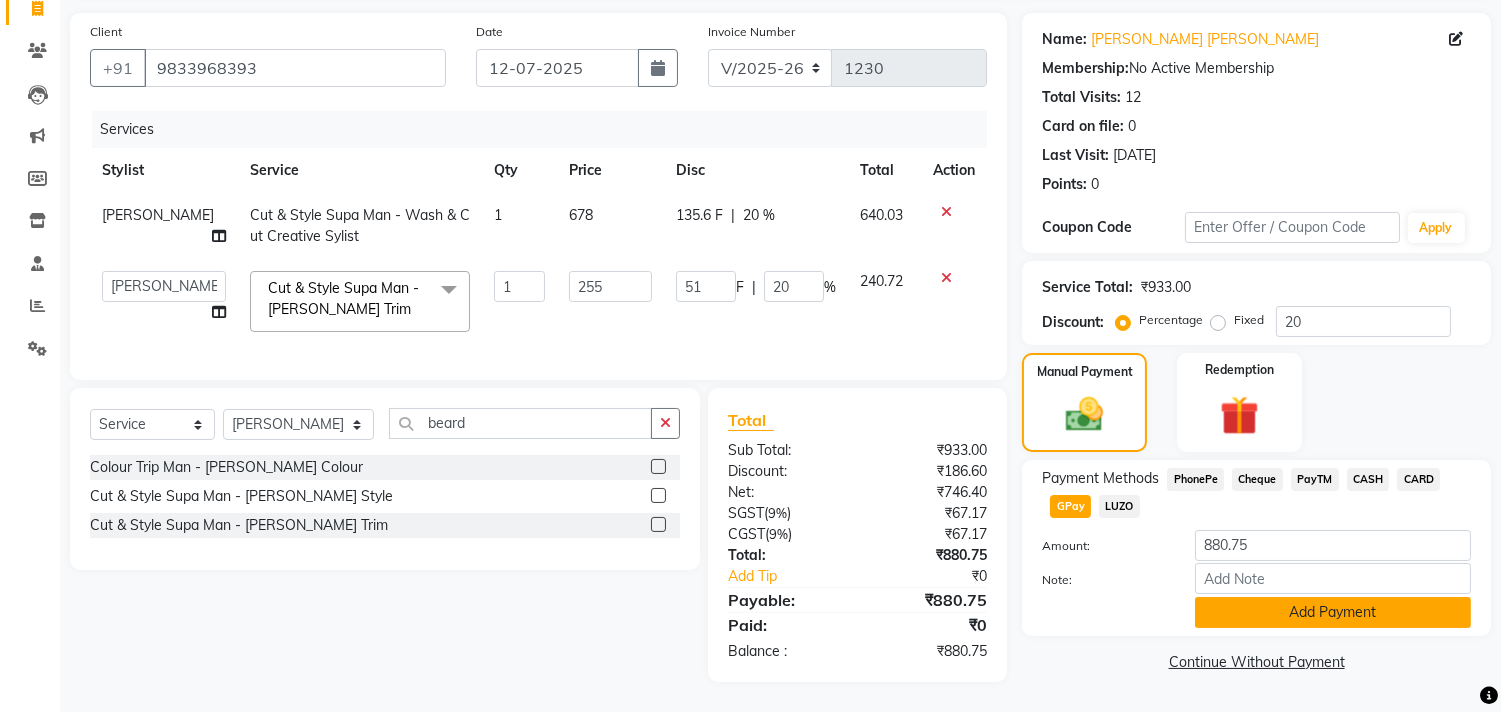 click on "Add Payment" 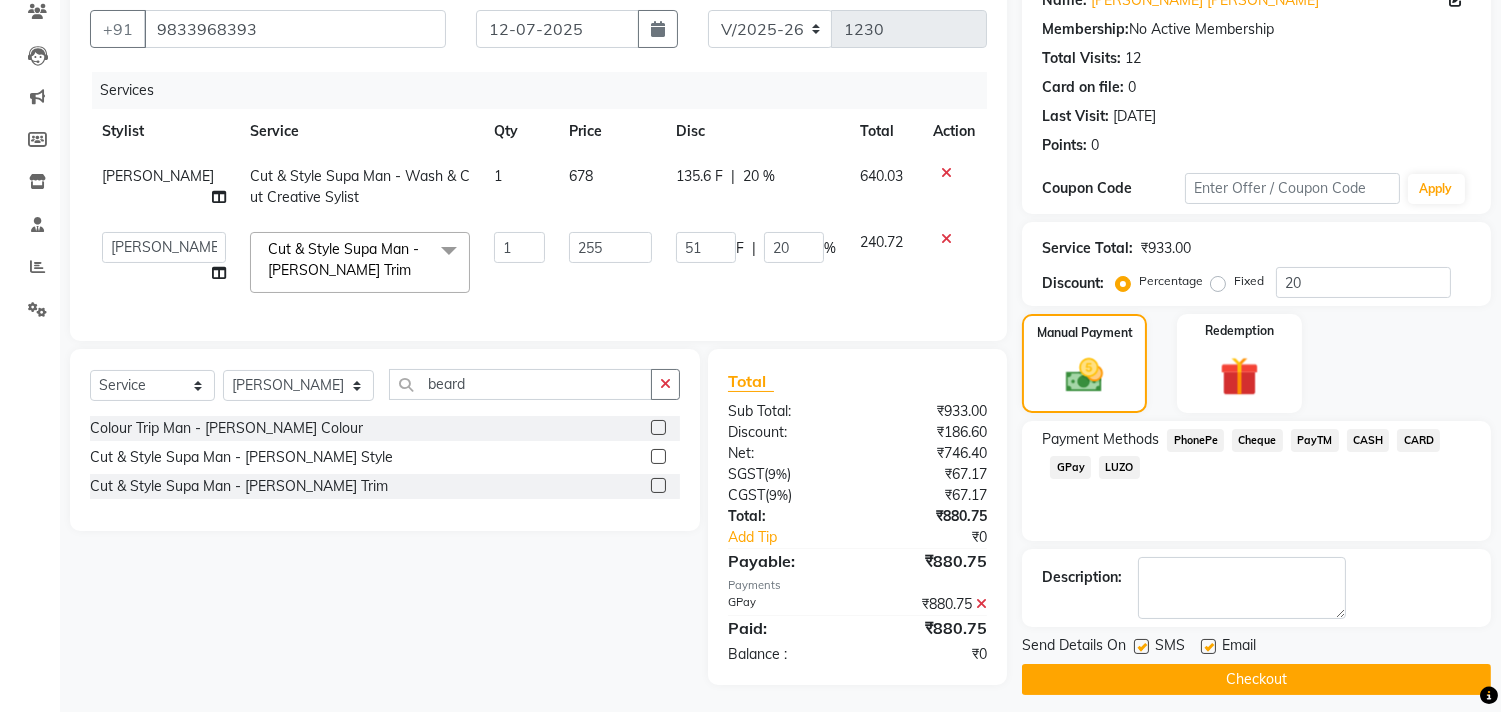 scroll, scrollTop: 195, scrollLeft: 0, axis: vertical 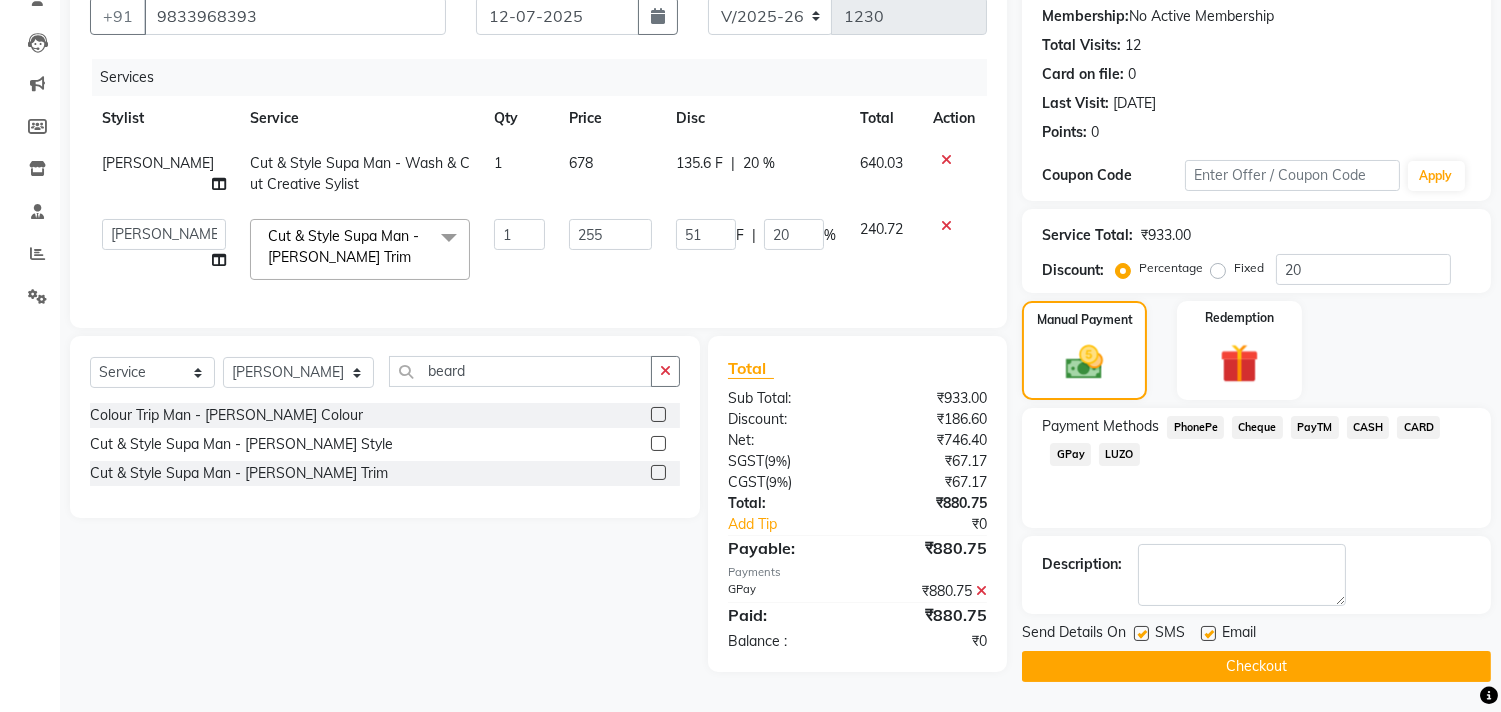 click 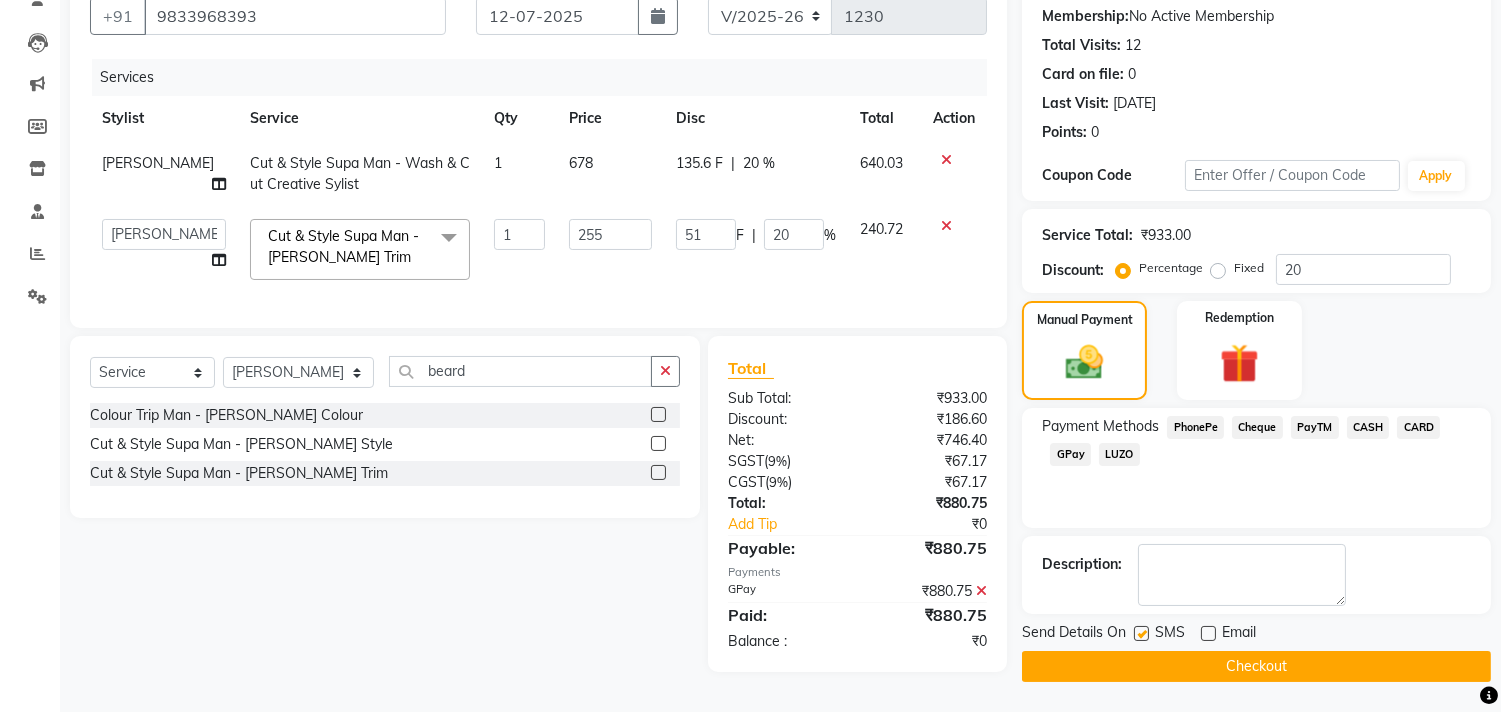 click on "Checkout" 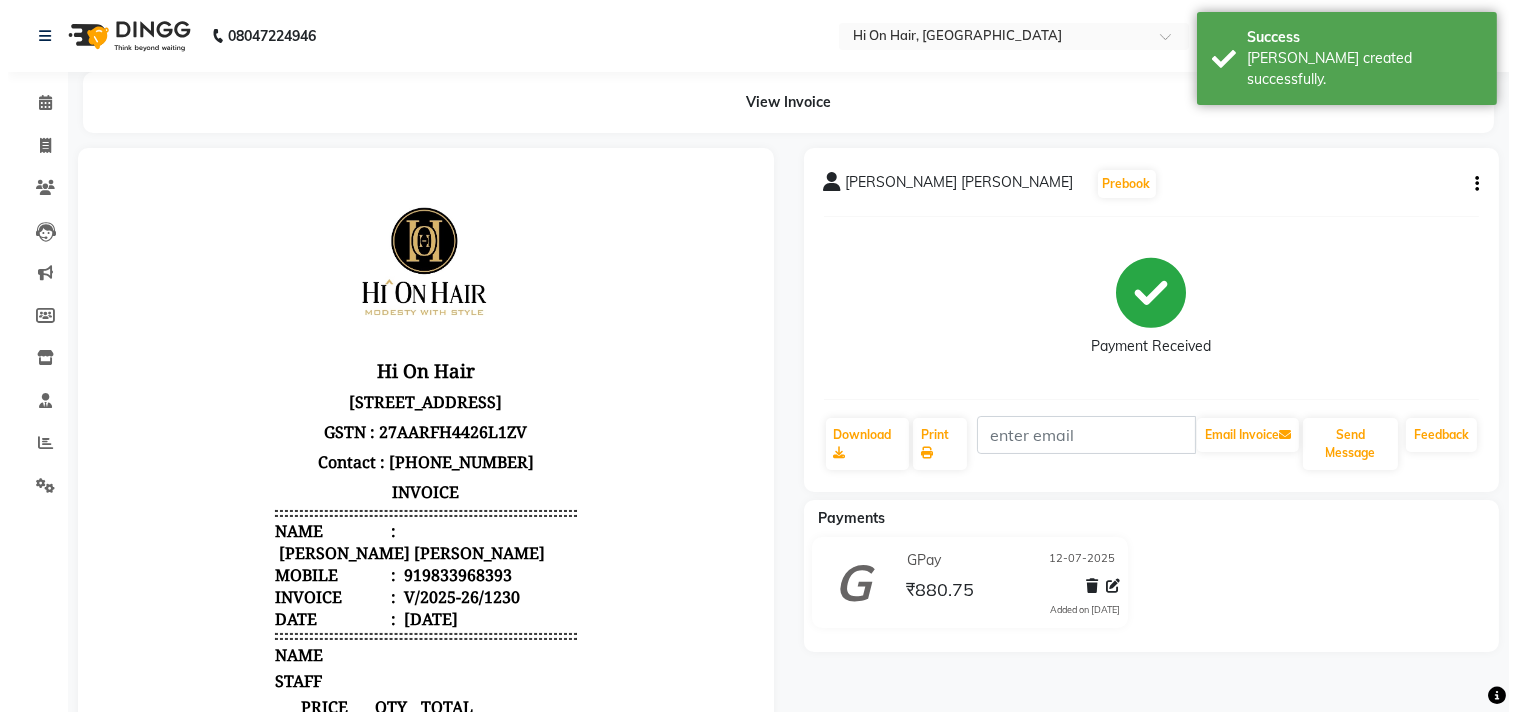scroll, scrollTop: 0, scrollLeft: 0, axis: both 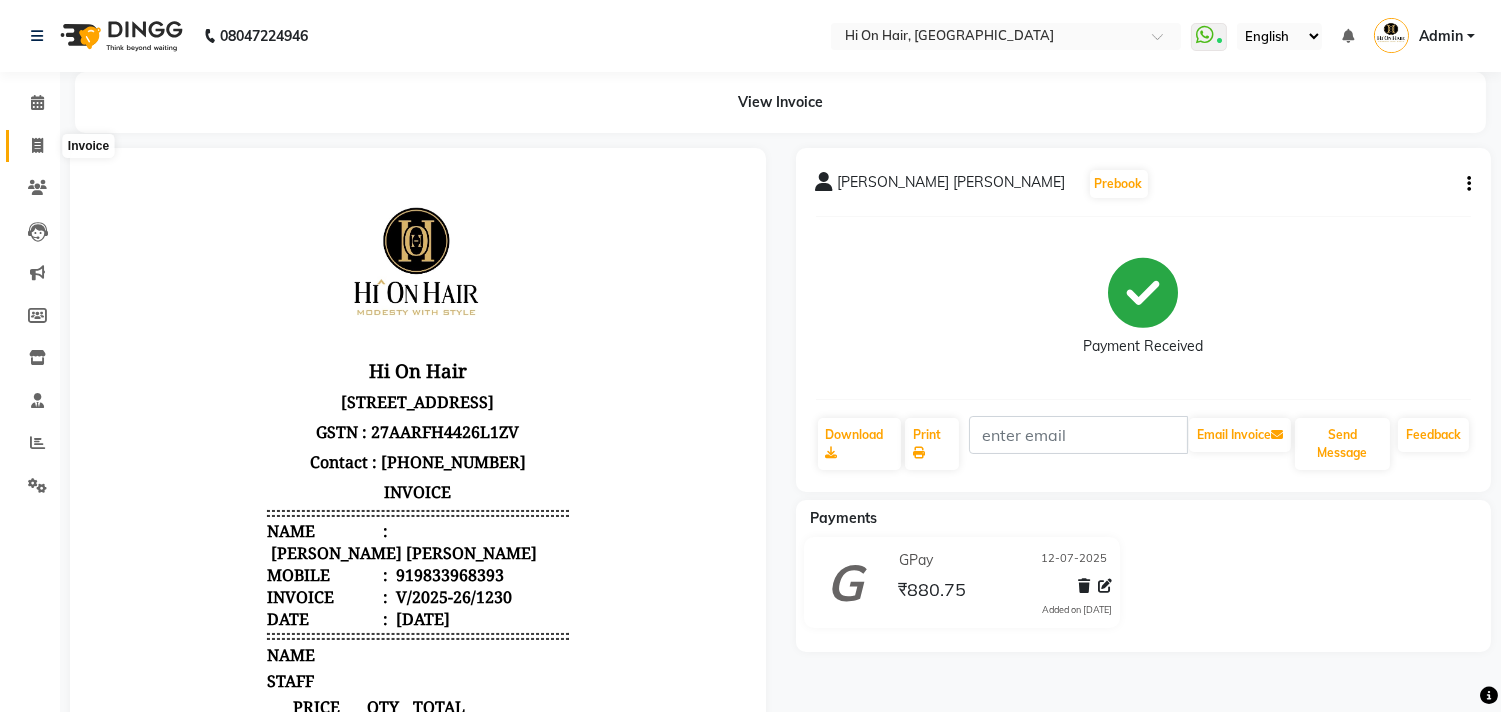 click 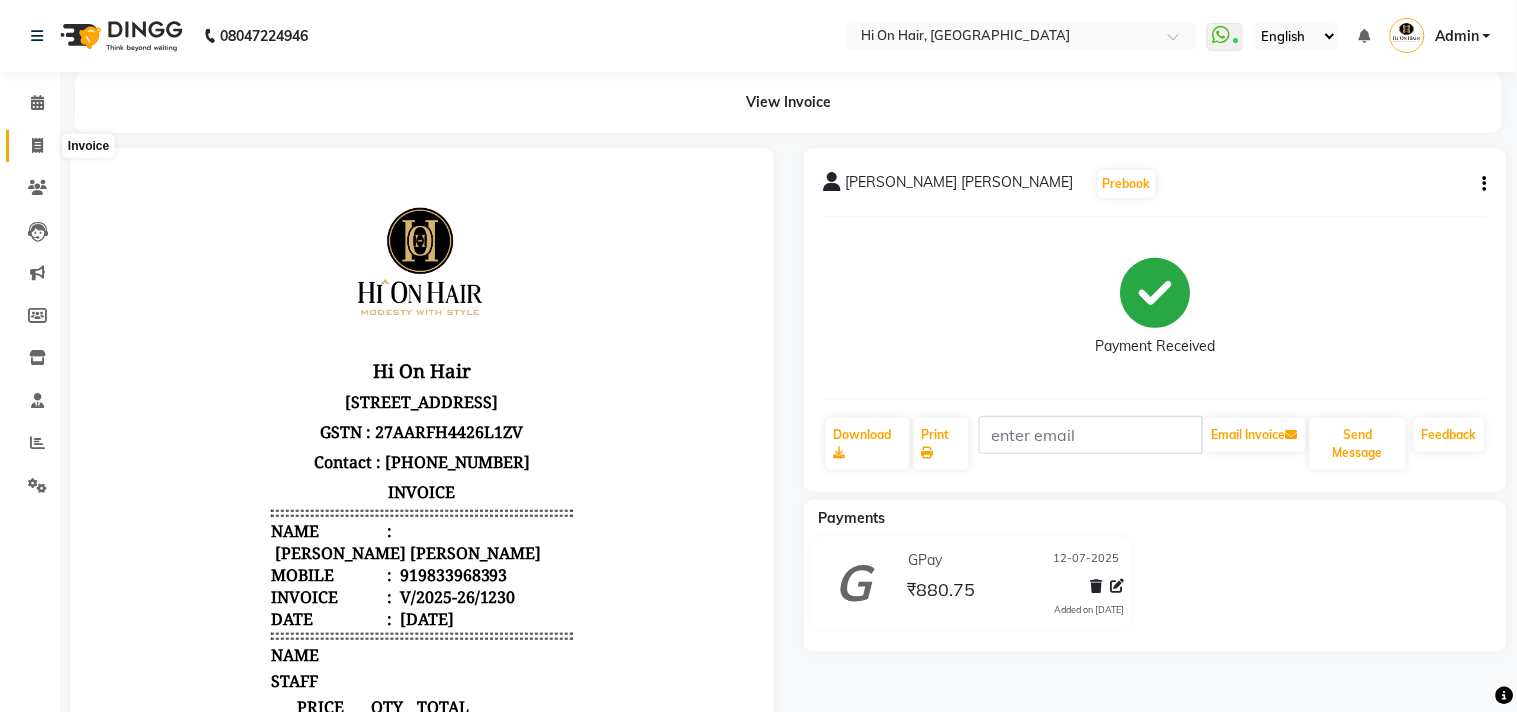 select on "service" 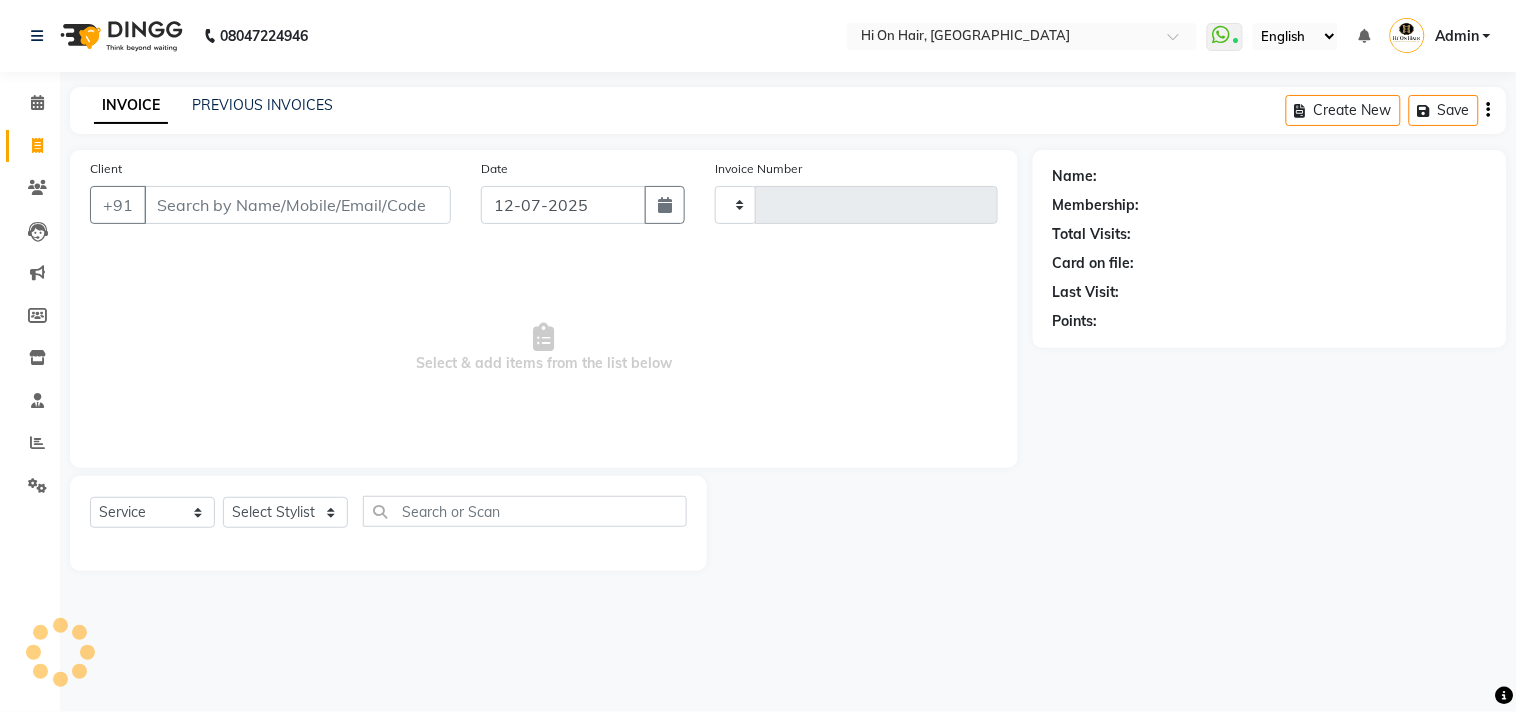 type on "1231" 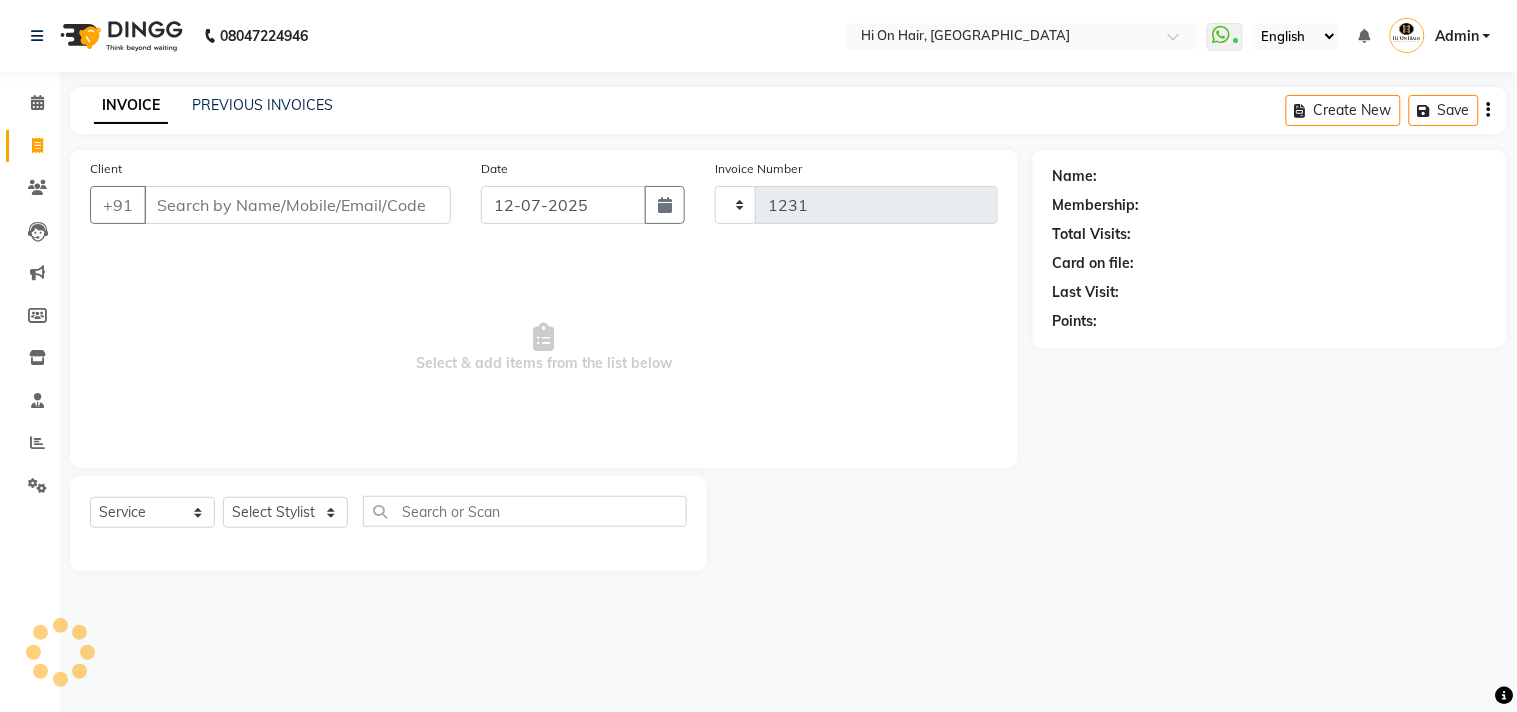 select on "535" 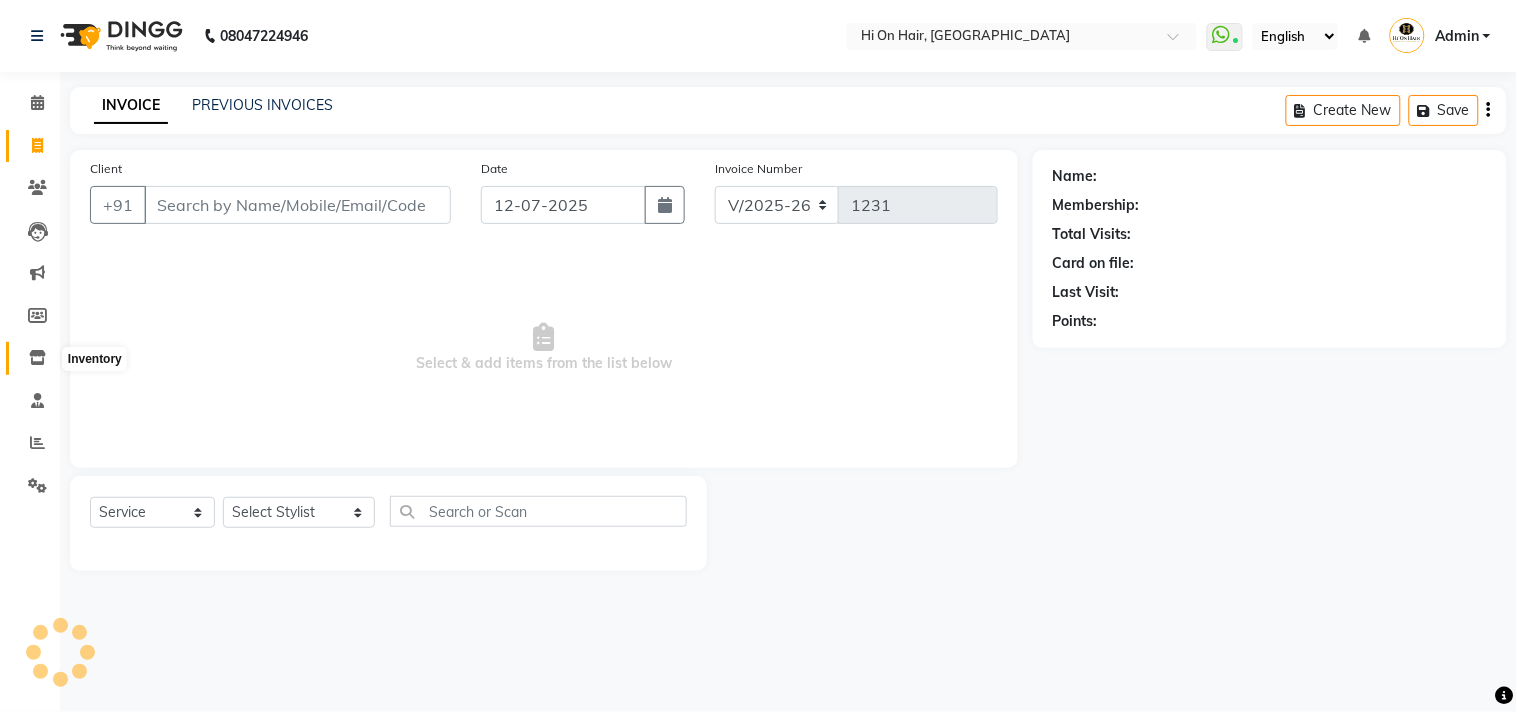 click 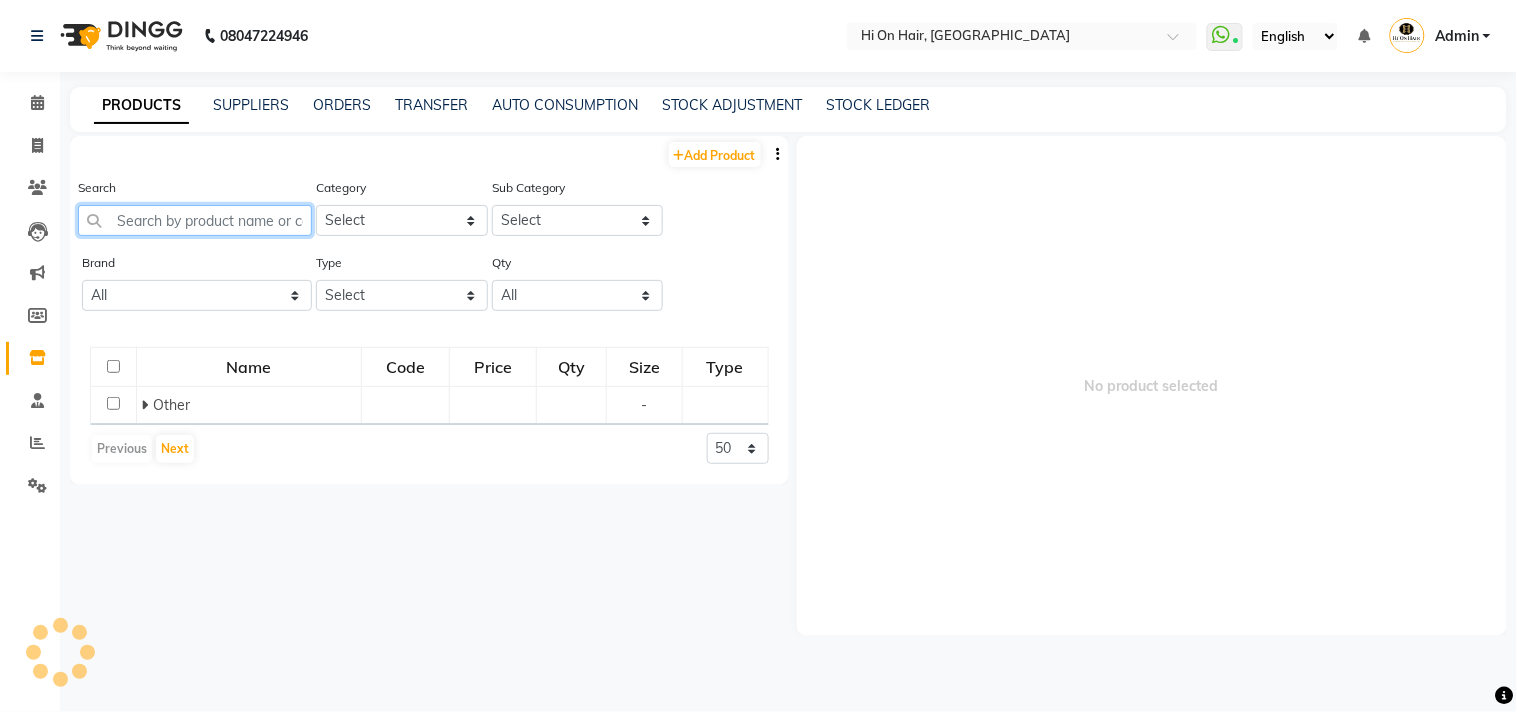 click 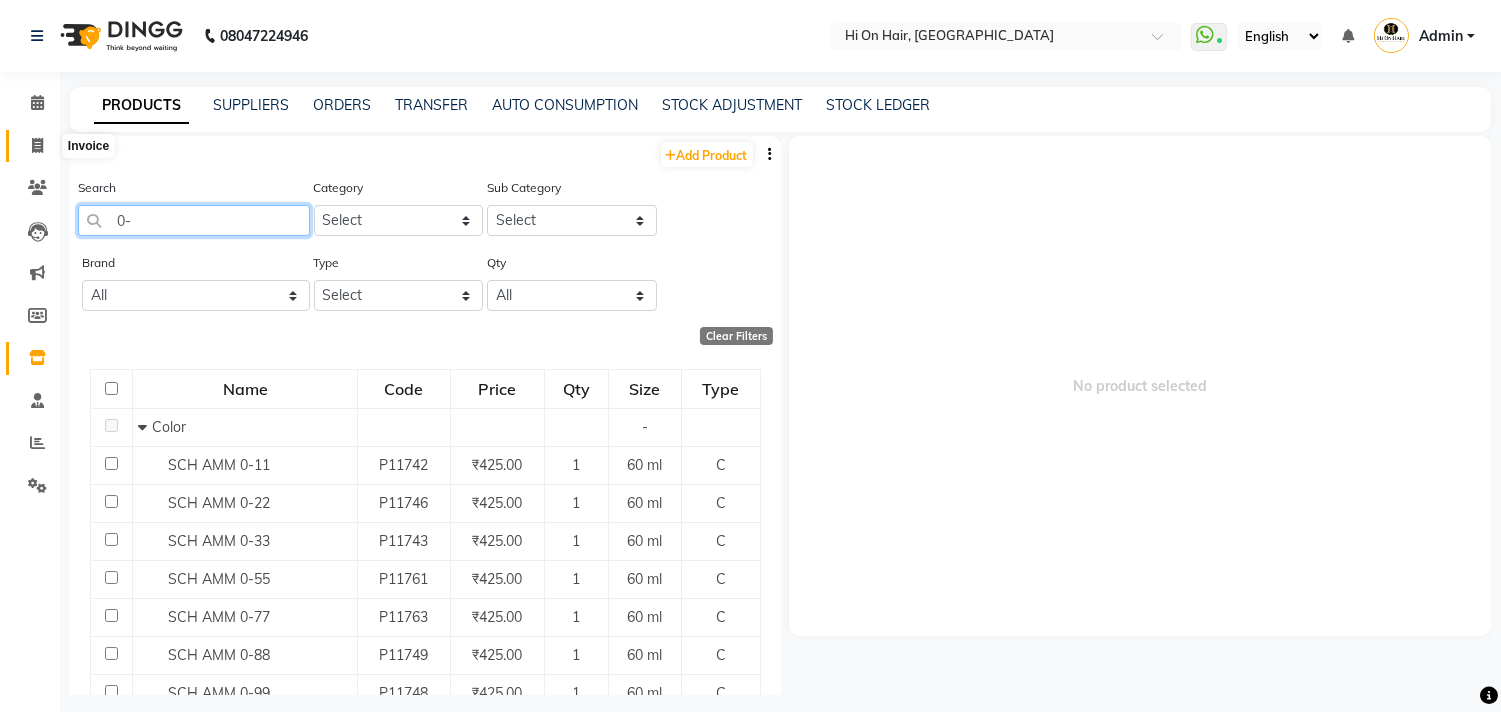 type on "0-" 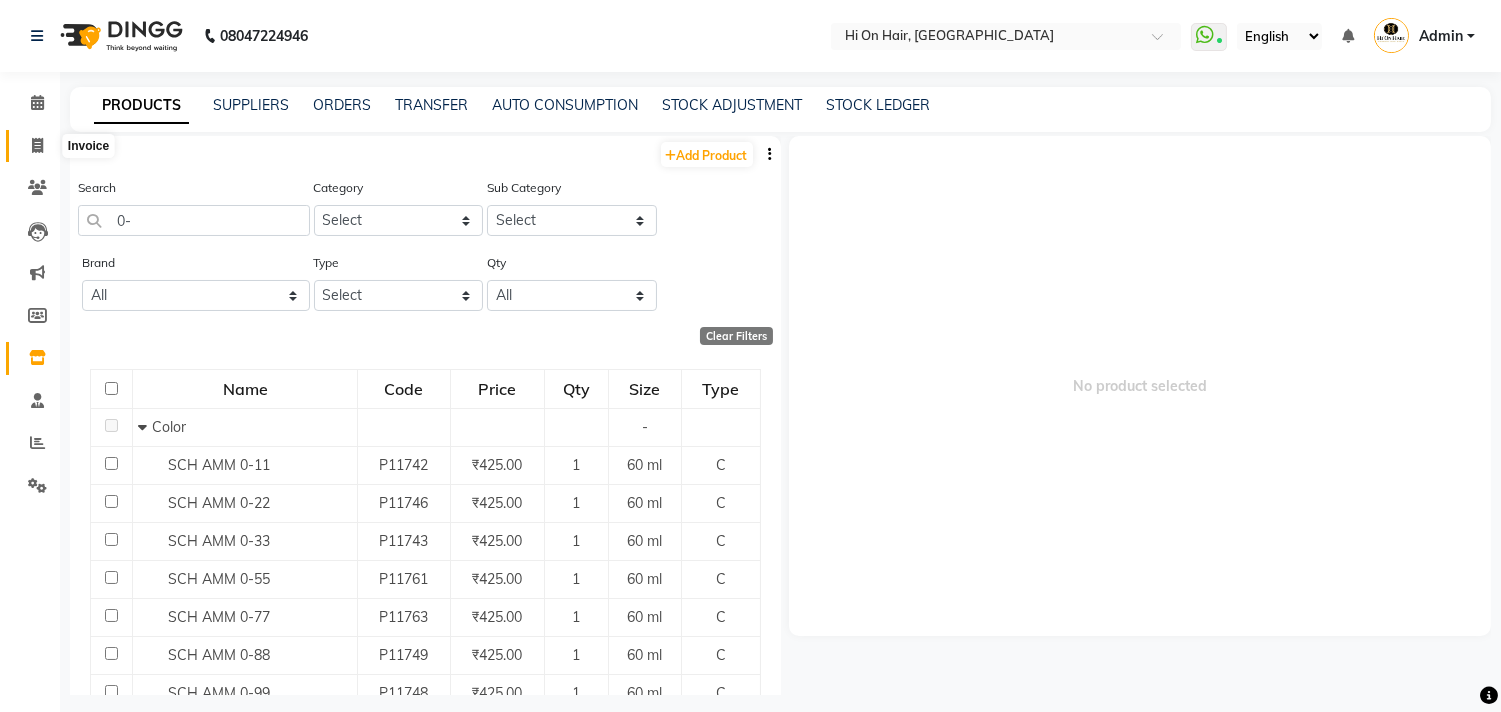 click 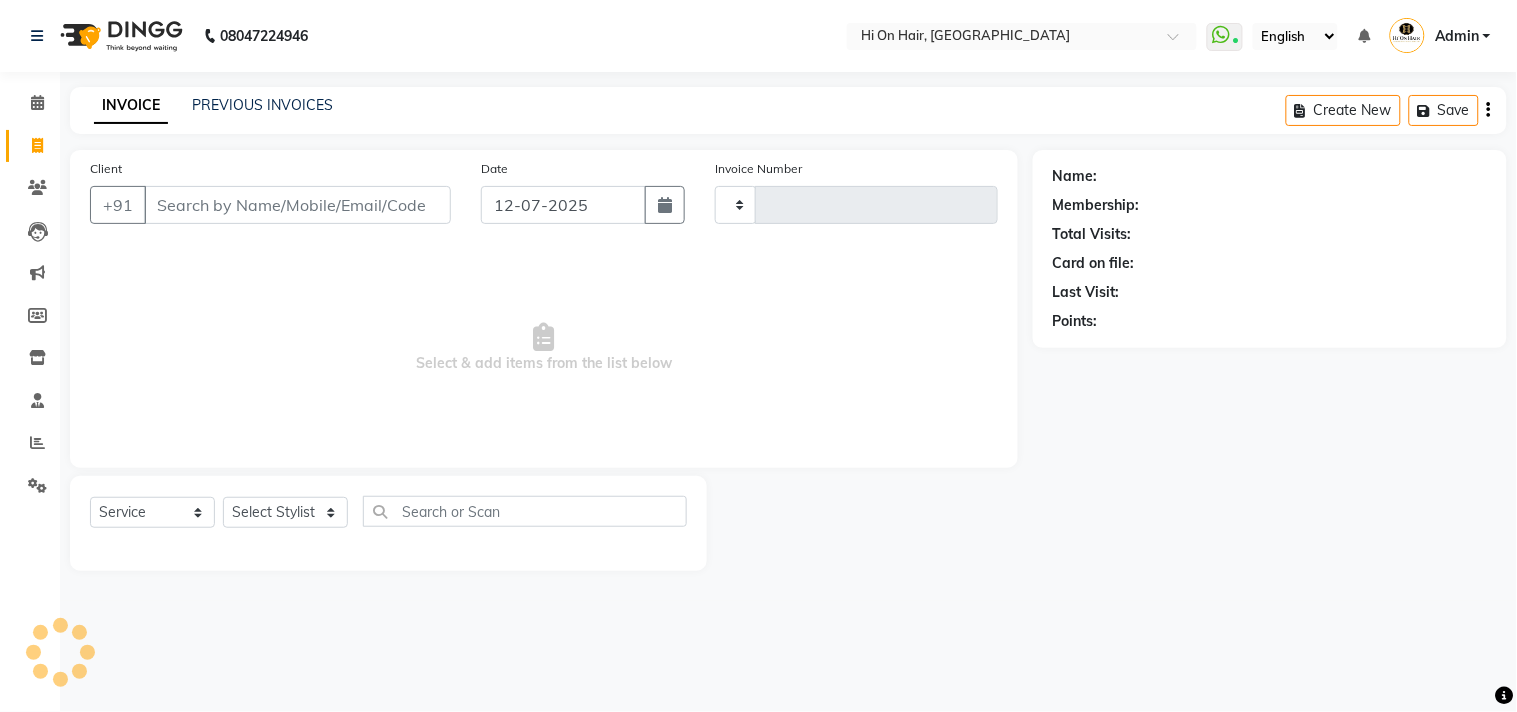 type on "1231" 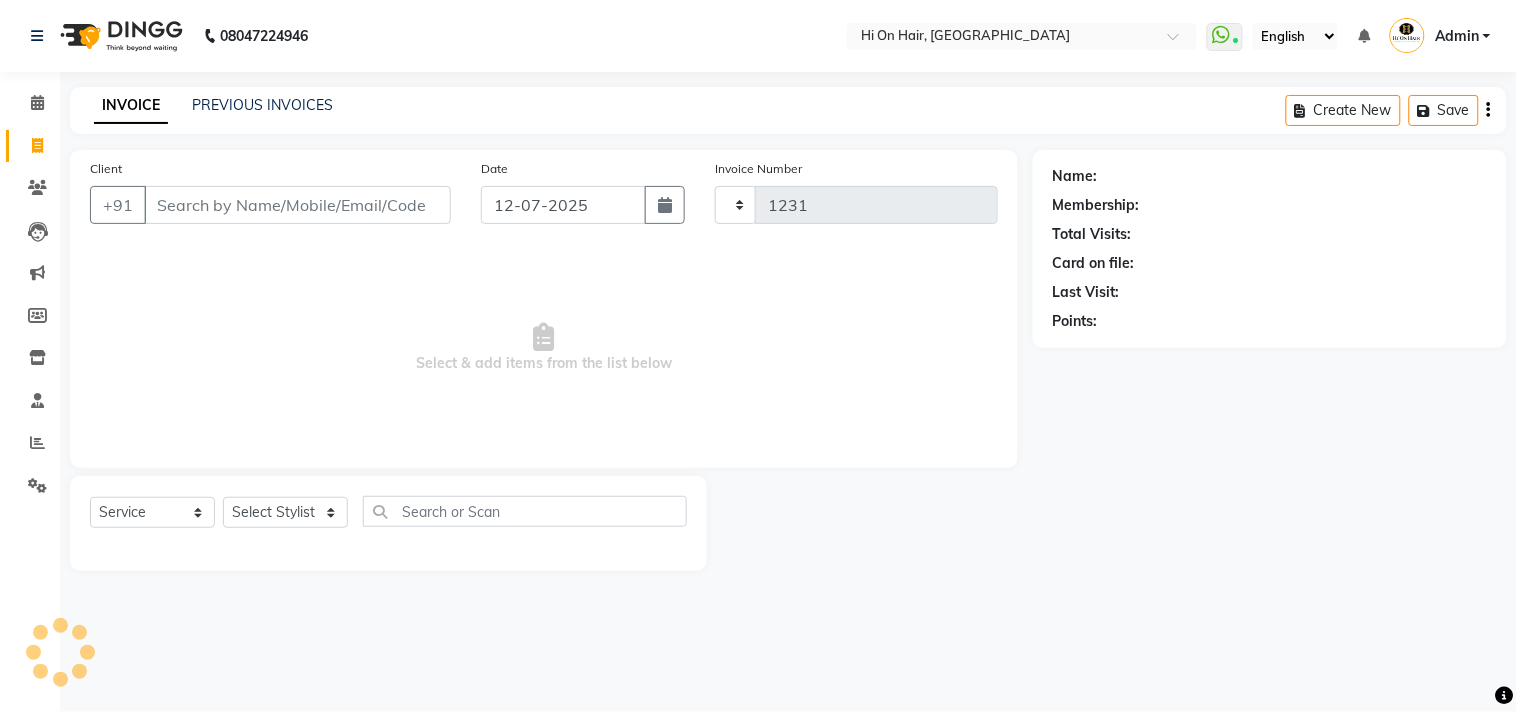 select on "535" 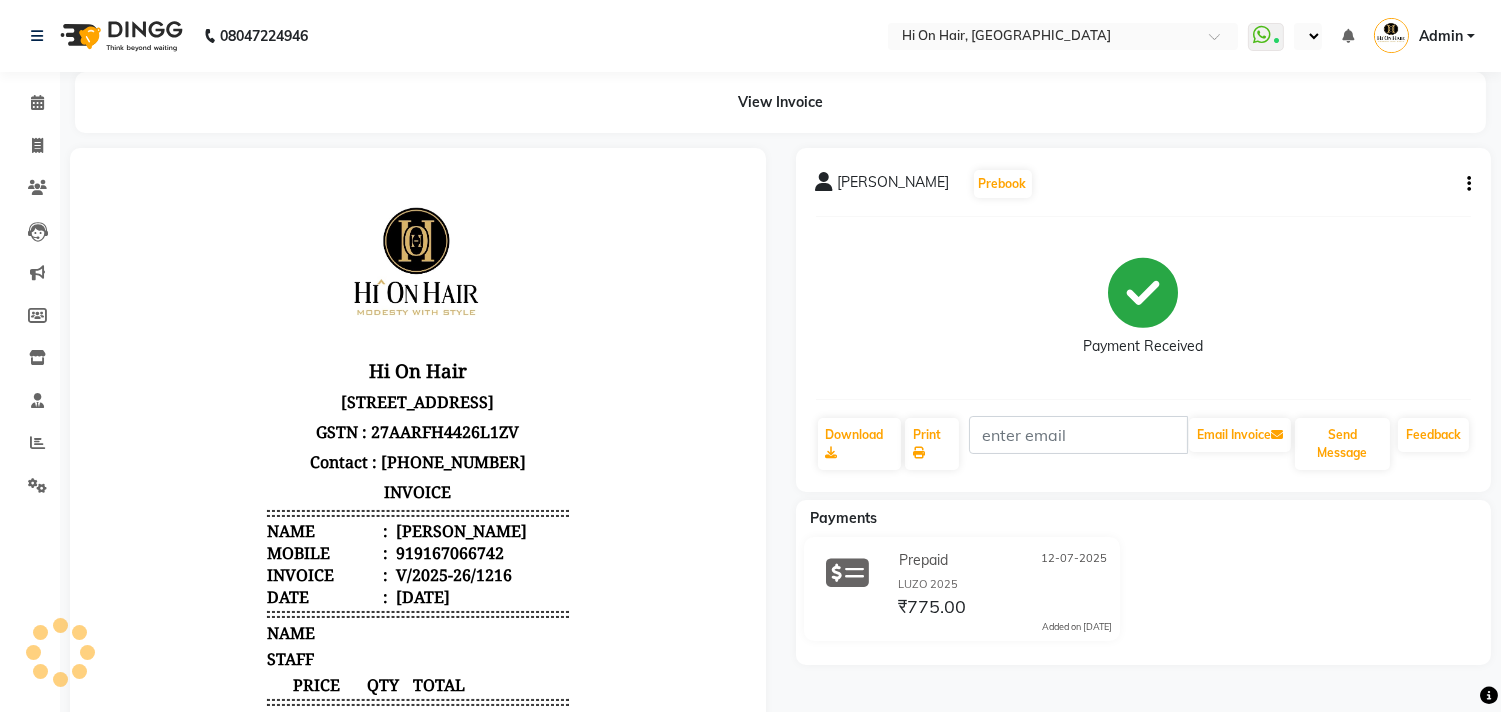 scroll, scrollTop: 0, scrollLeft: 0, axis: both 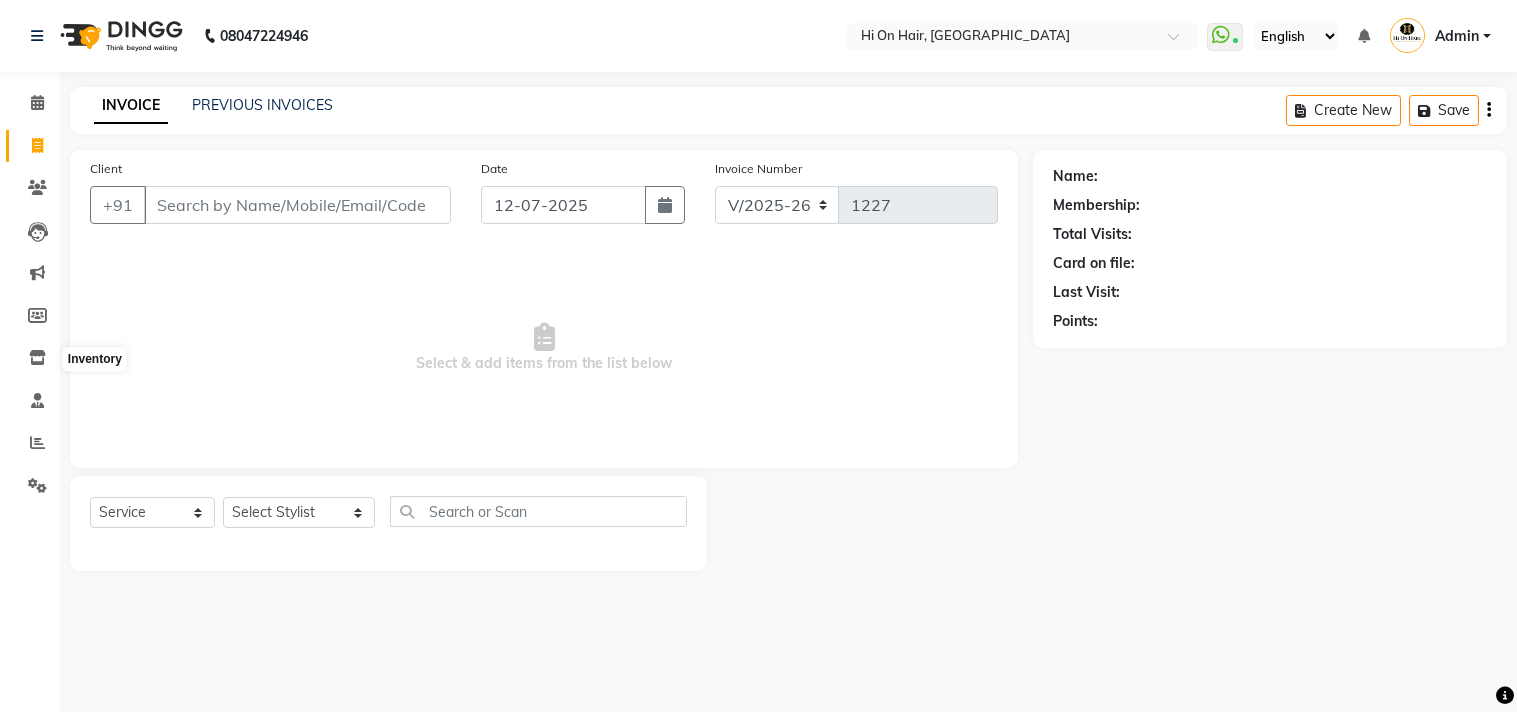 select on "535" 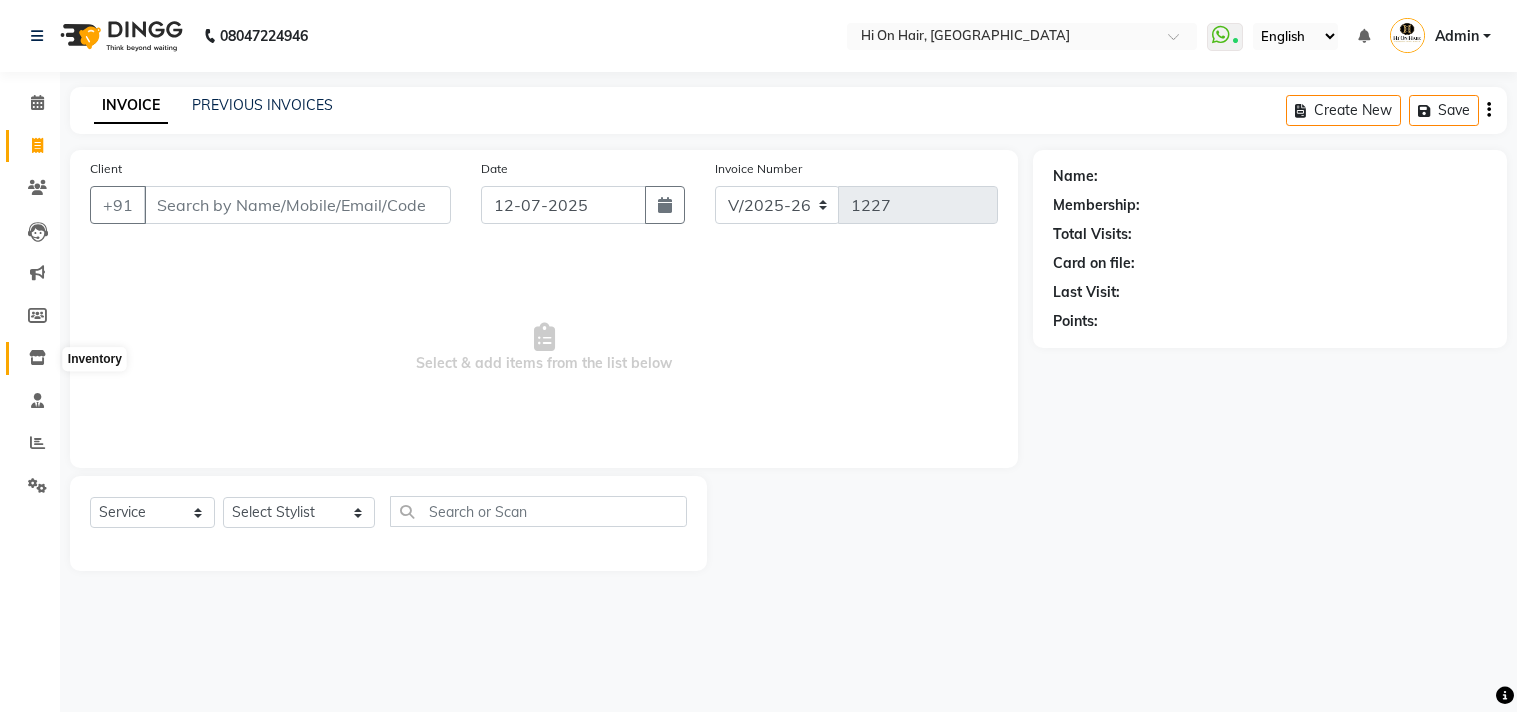 scroll, scrollTop: 0, scrollLeft: 0, axis: both 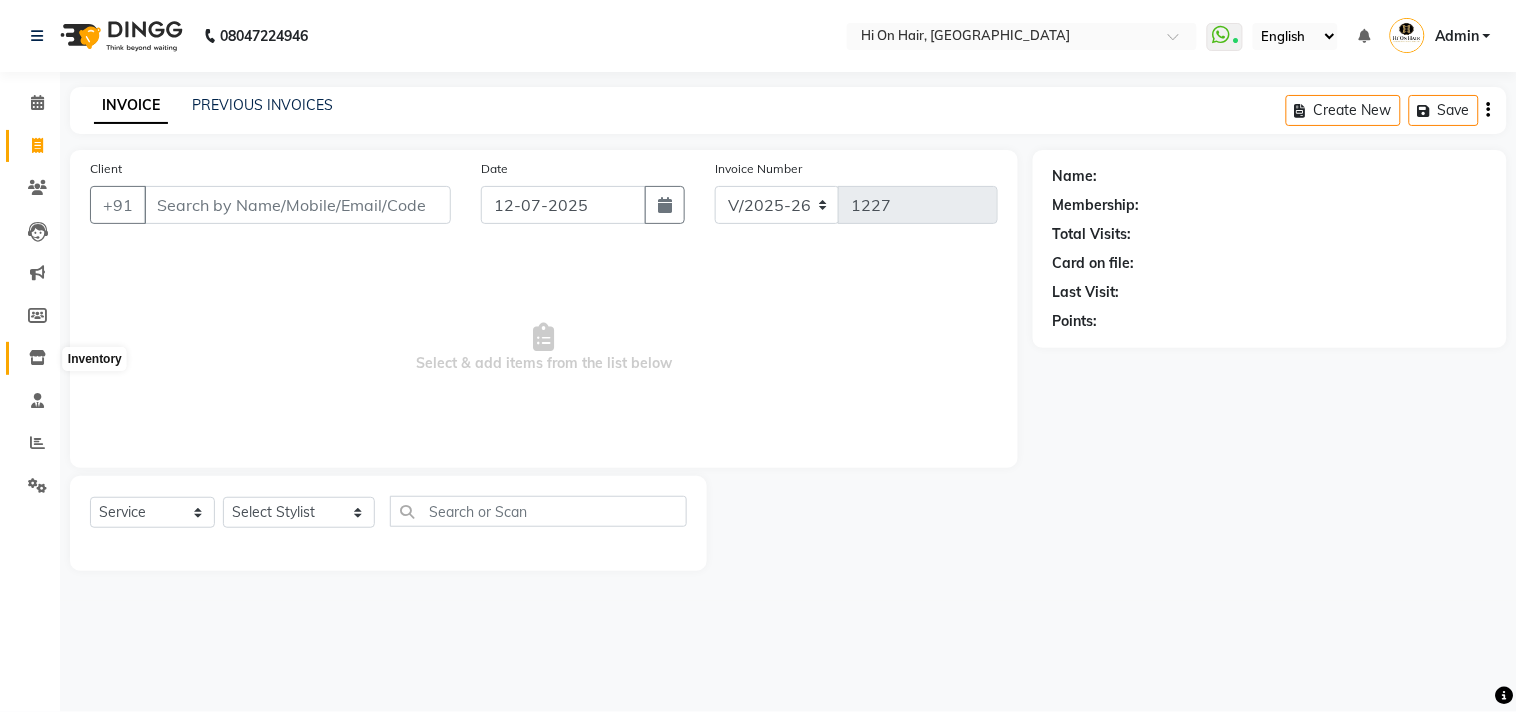 click 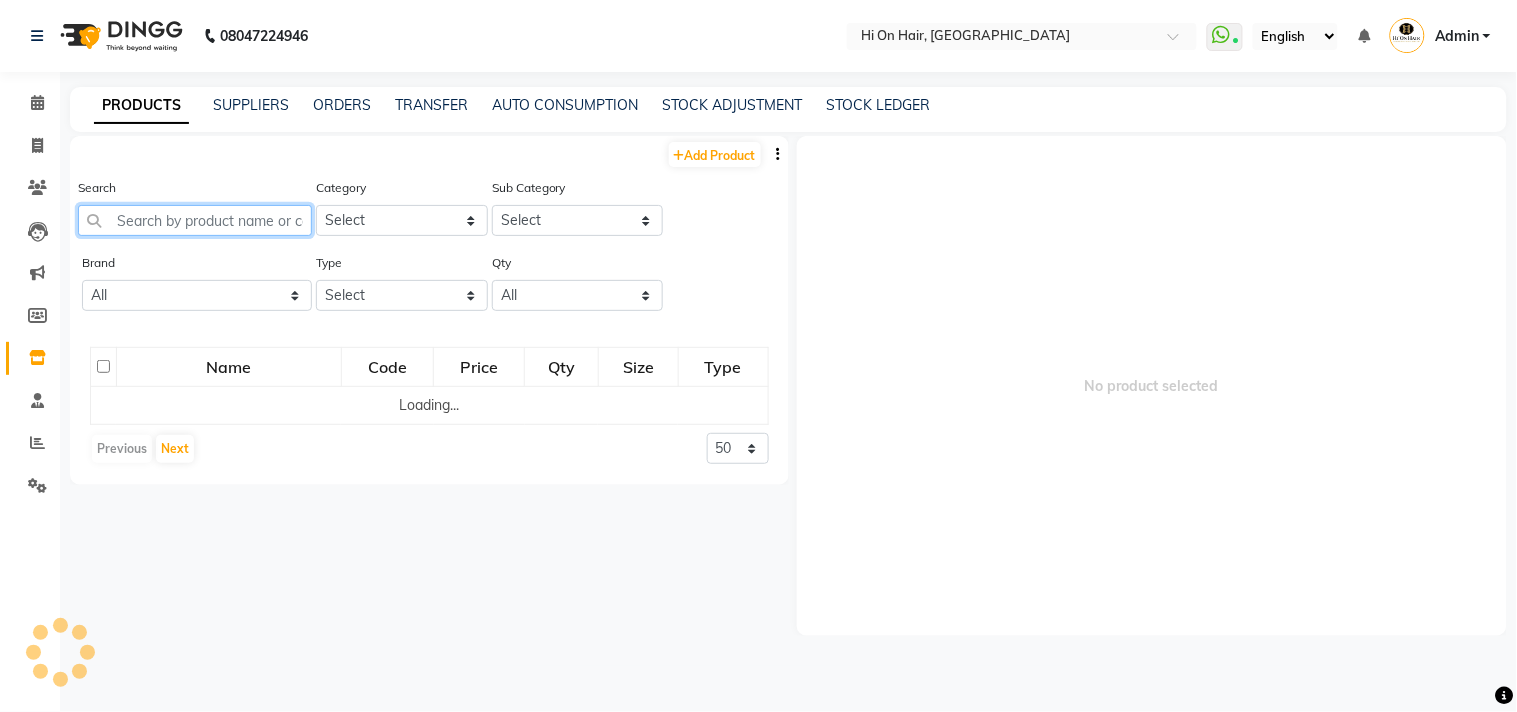 click 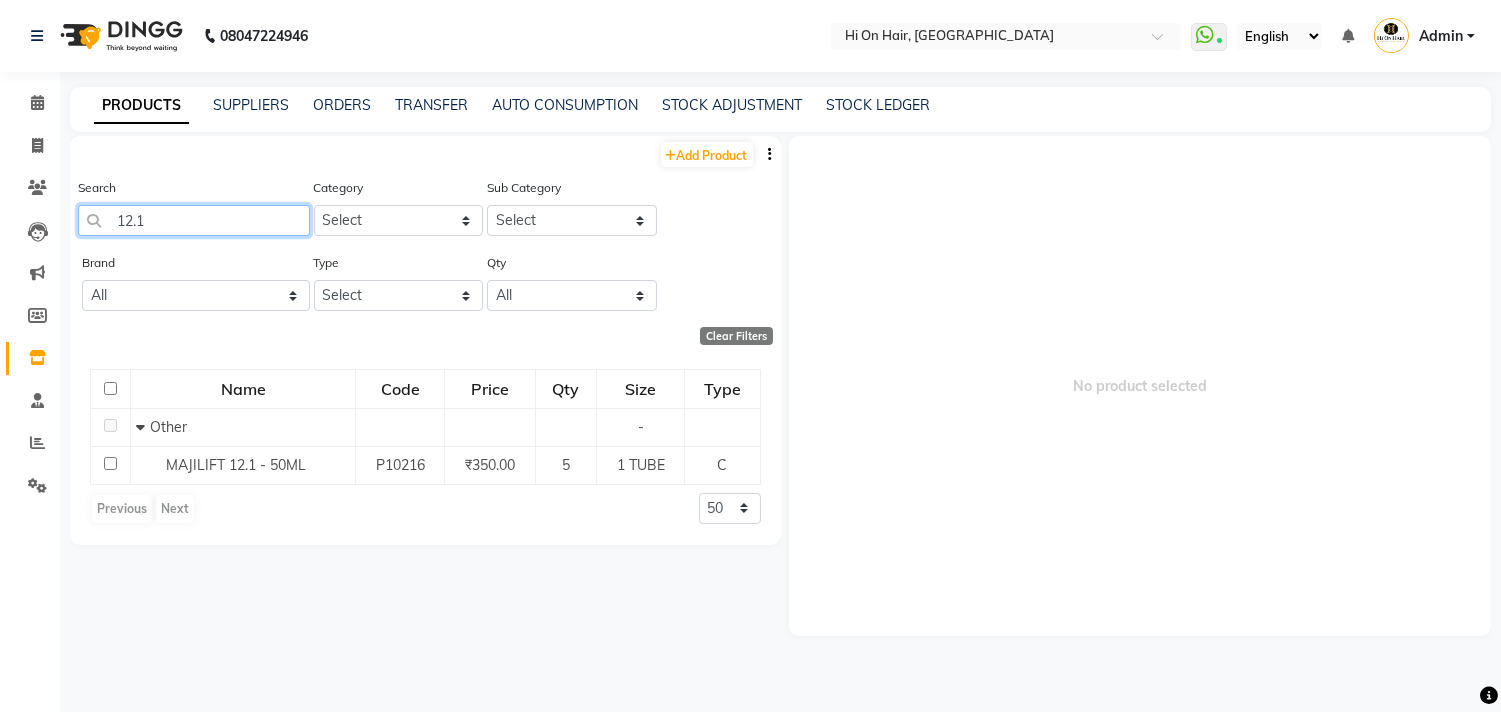 type on "12.1" 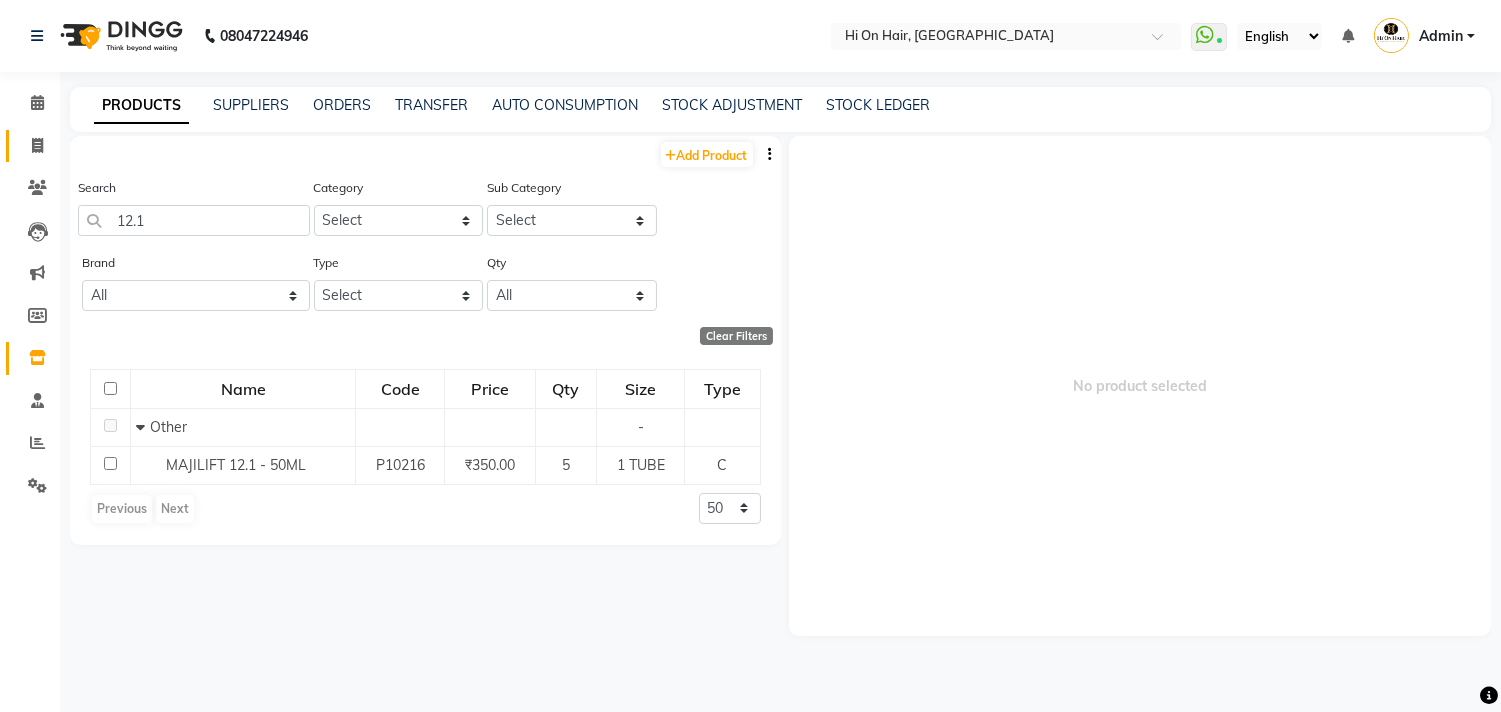 click on "Invoice" 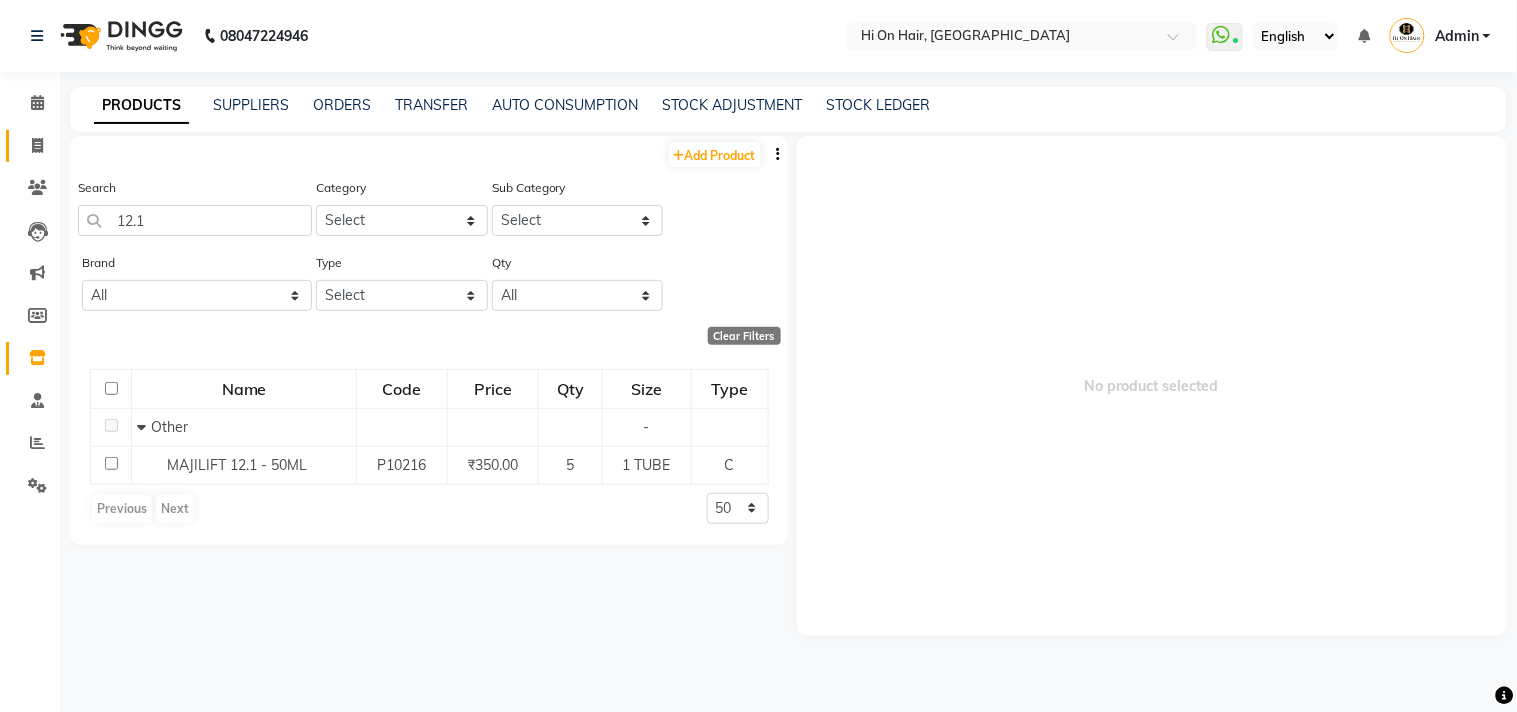 select on "535" 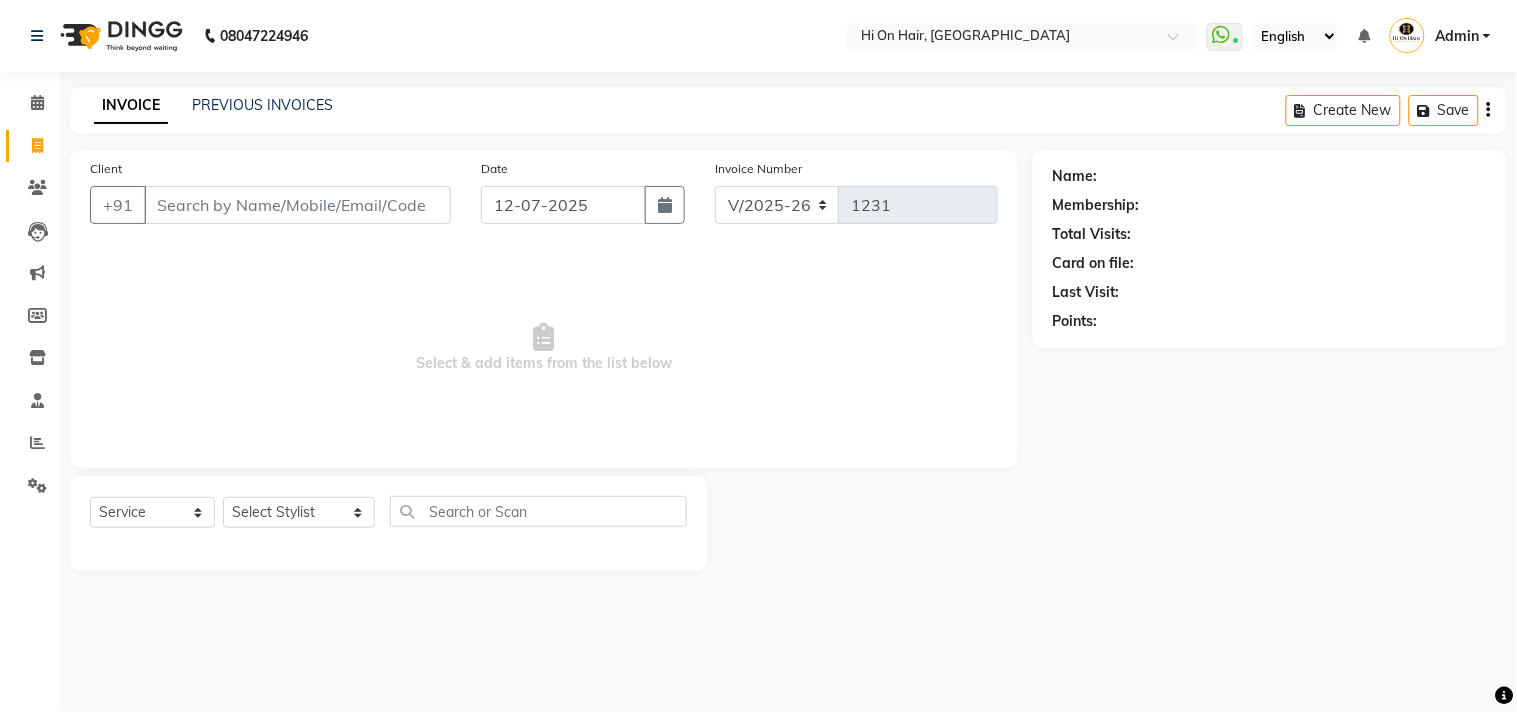 click on "INVOICE PREVIOUS INVOICES" 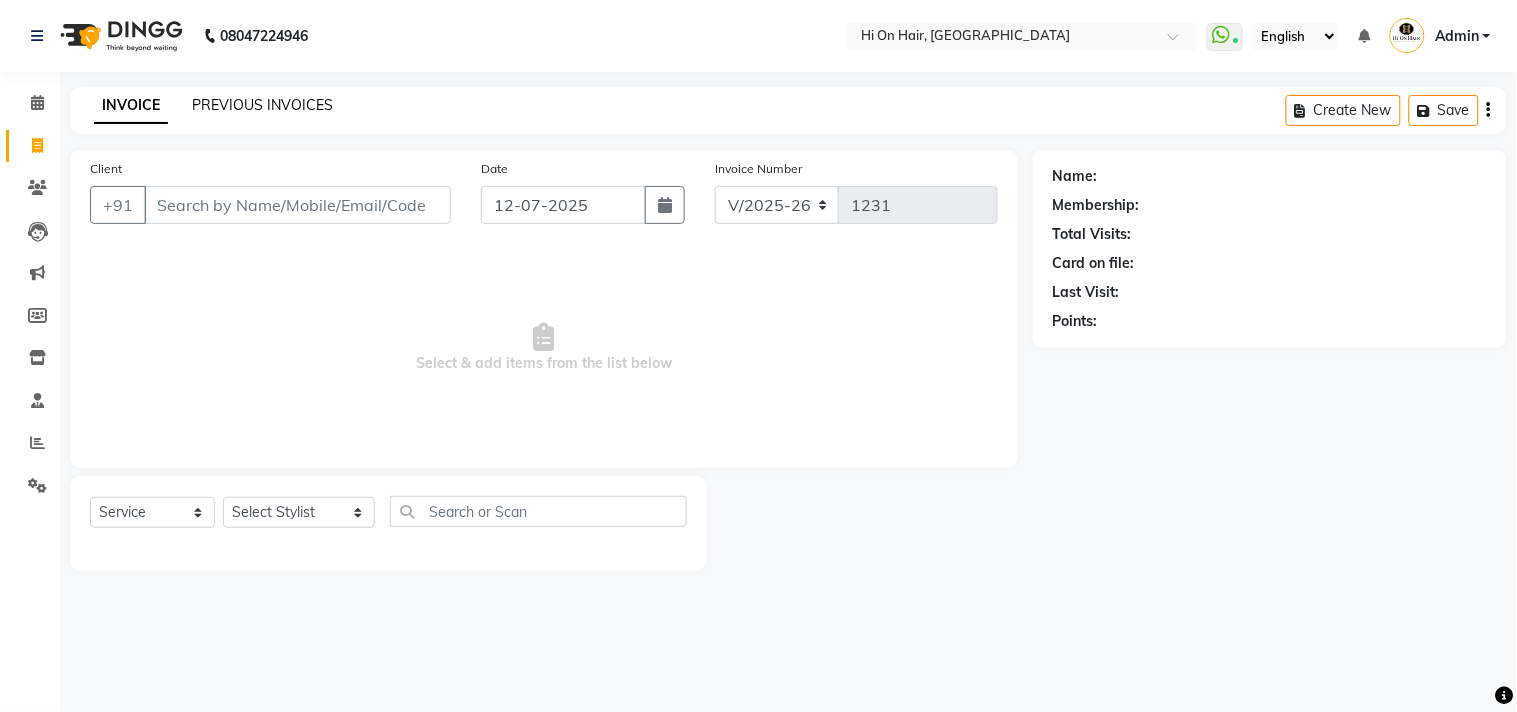 click on "PREVIOUS INVOICES" 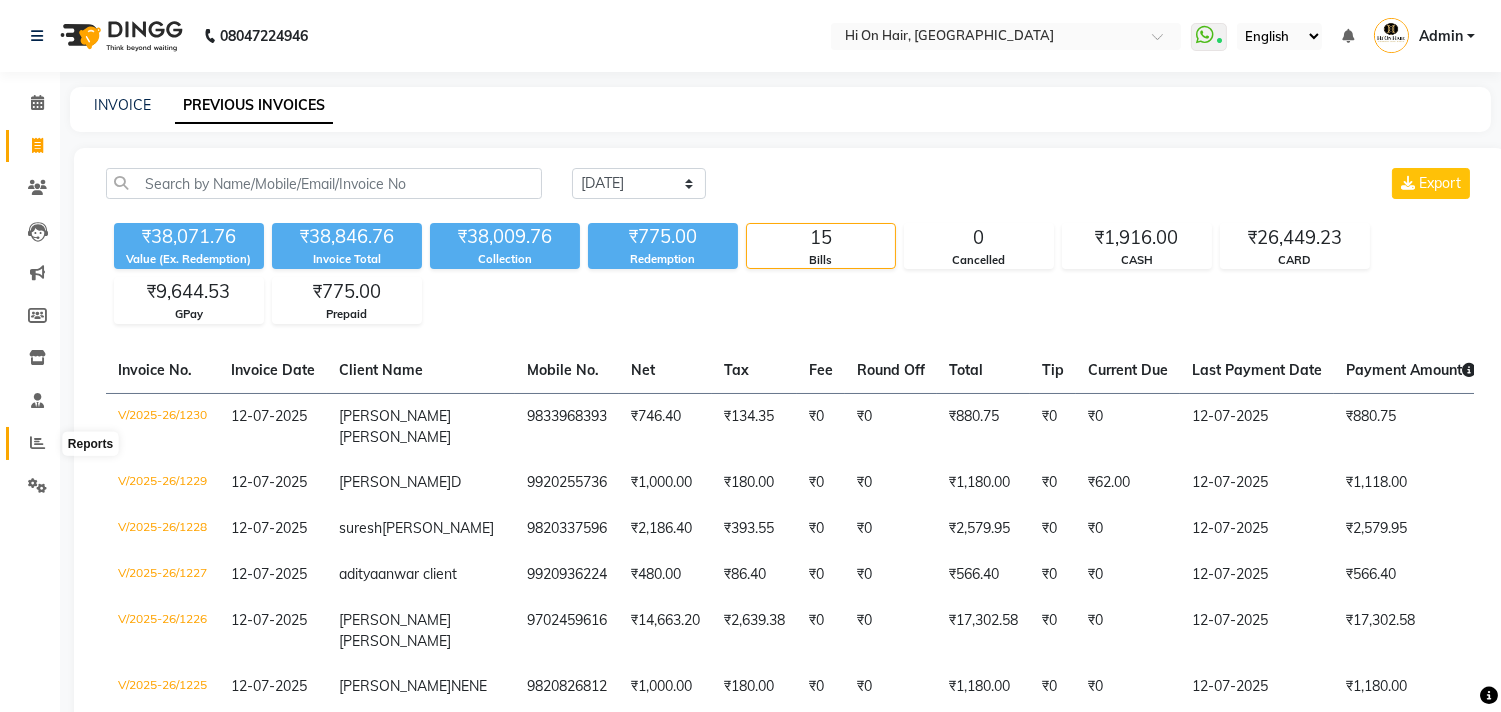 click 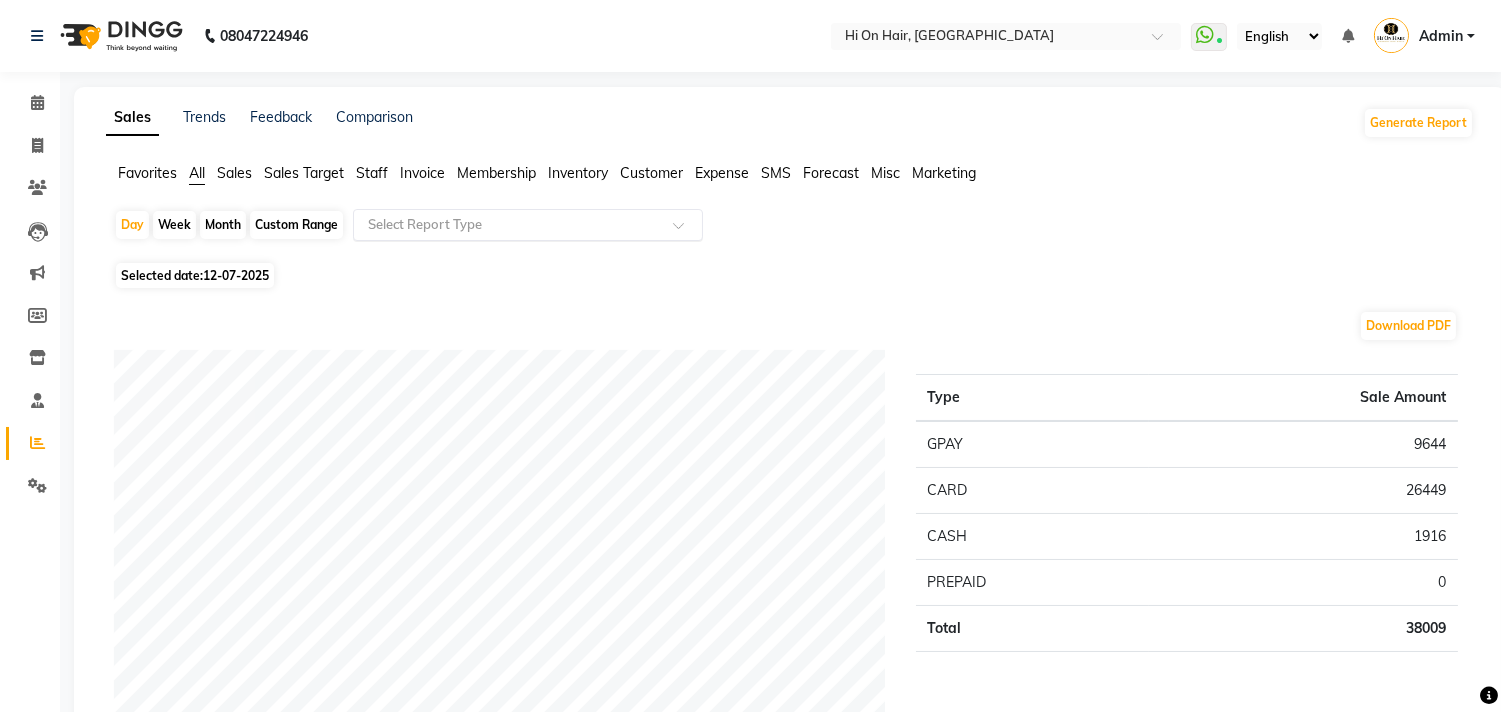 click 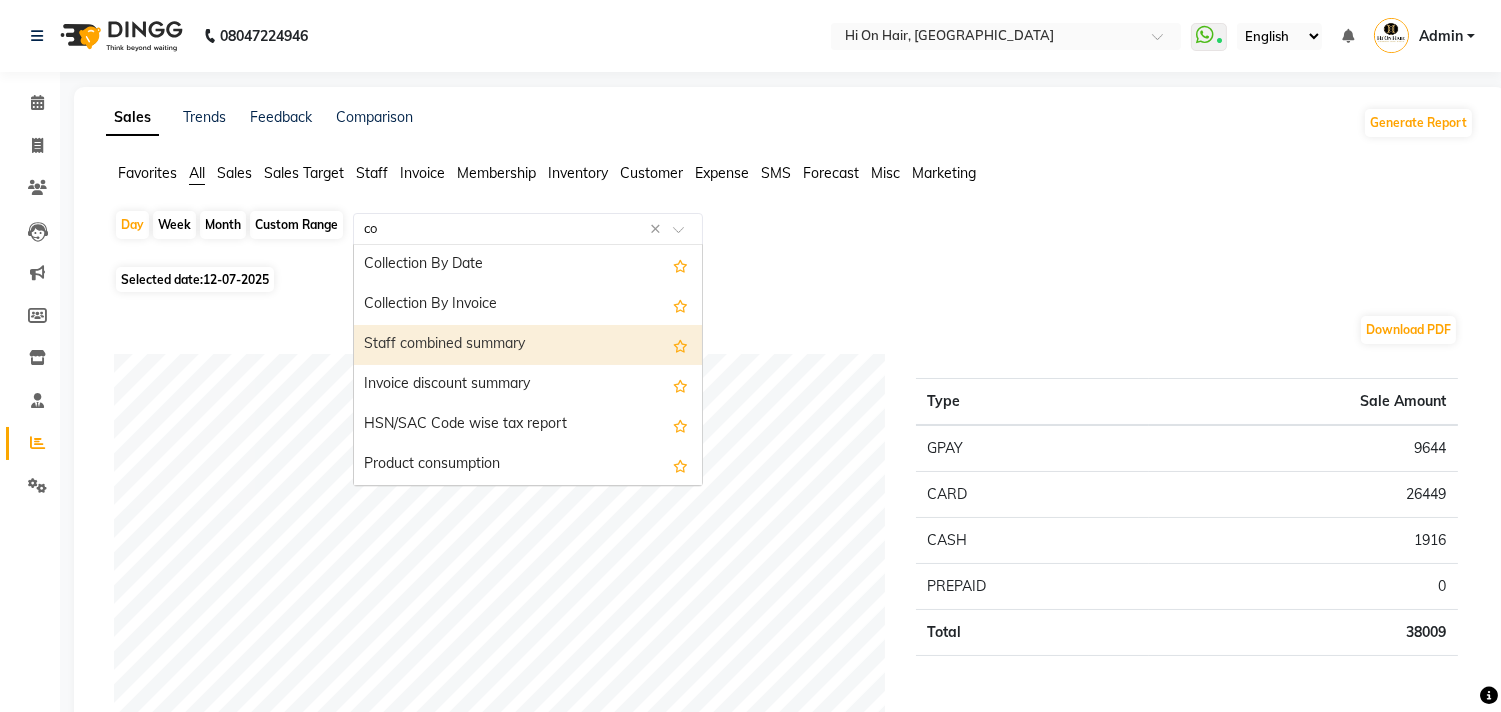 type on "com" 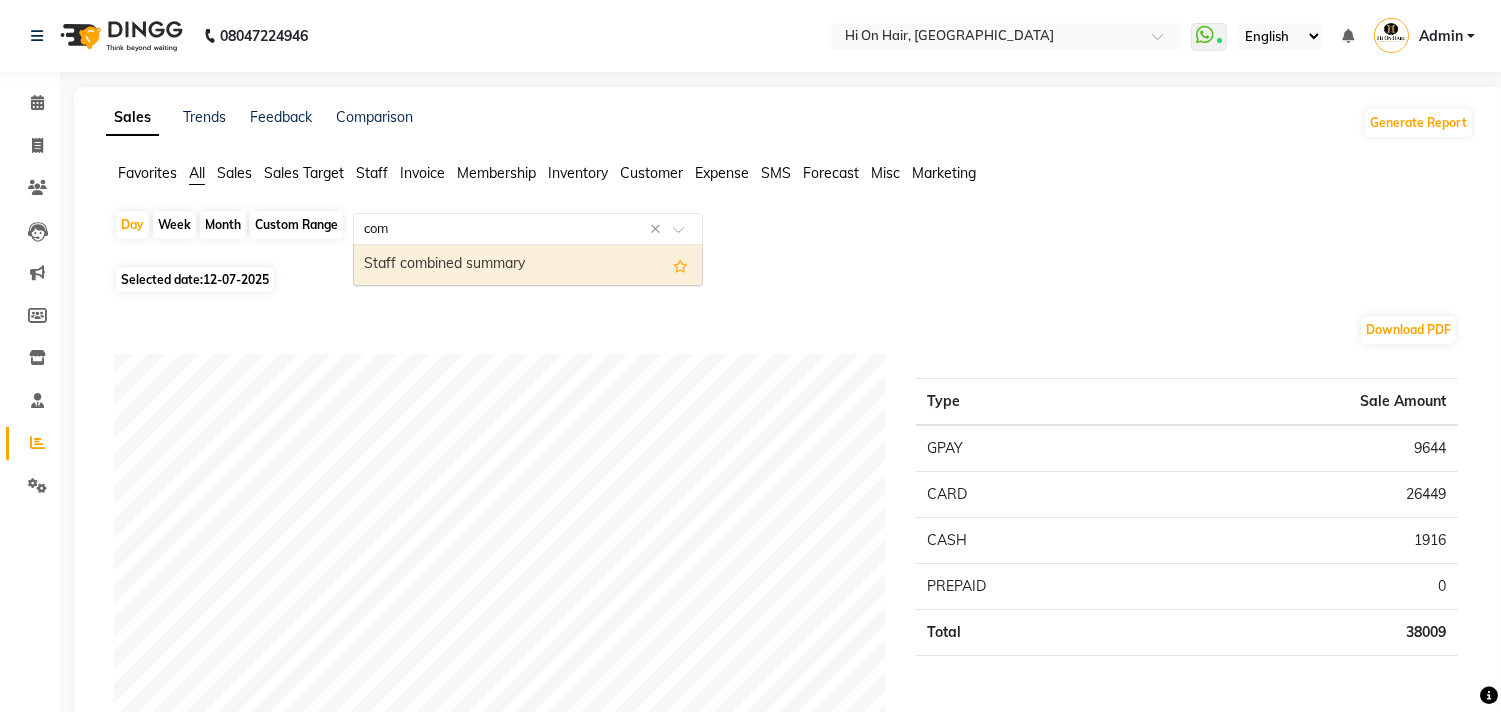 click on "com" 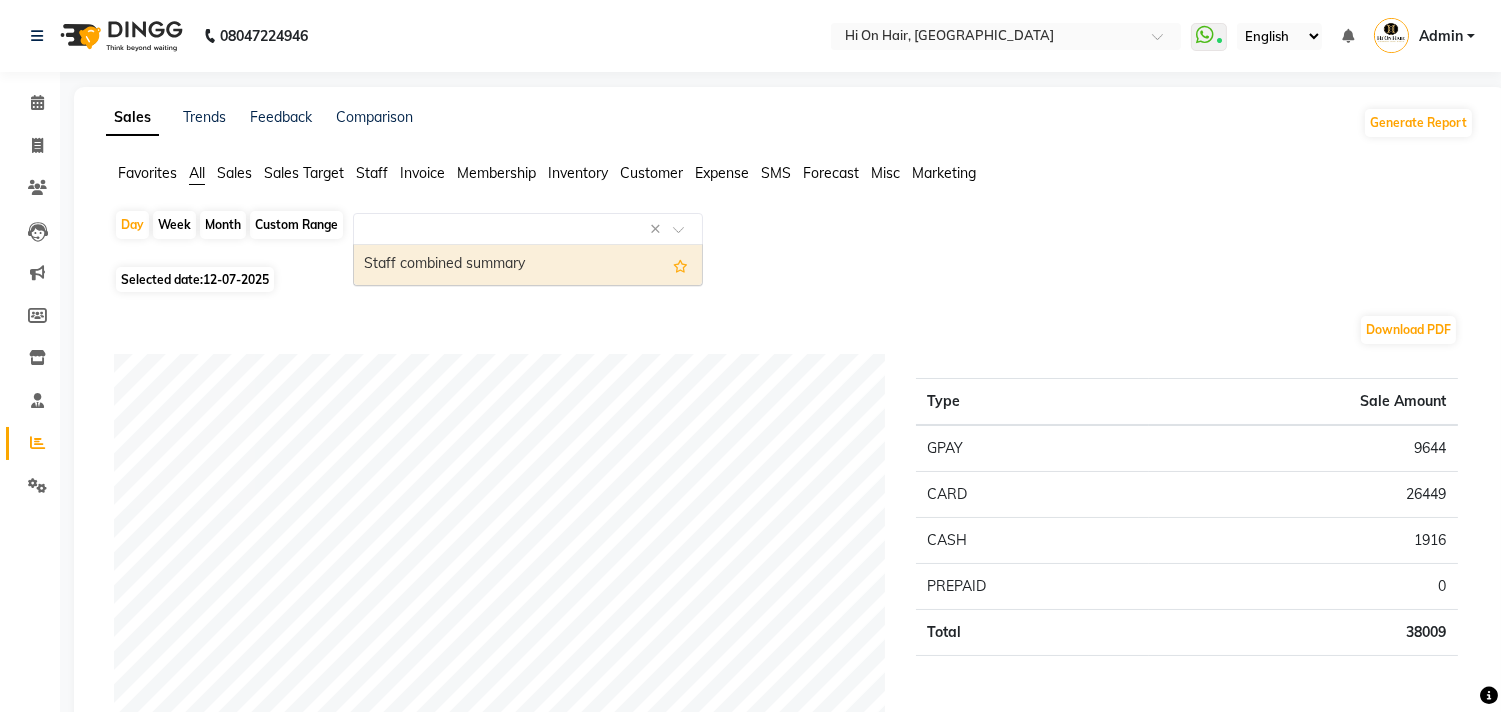 select on "full_report" 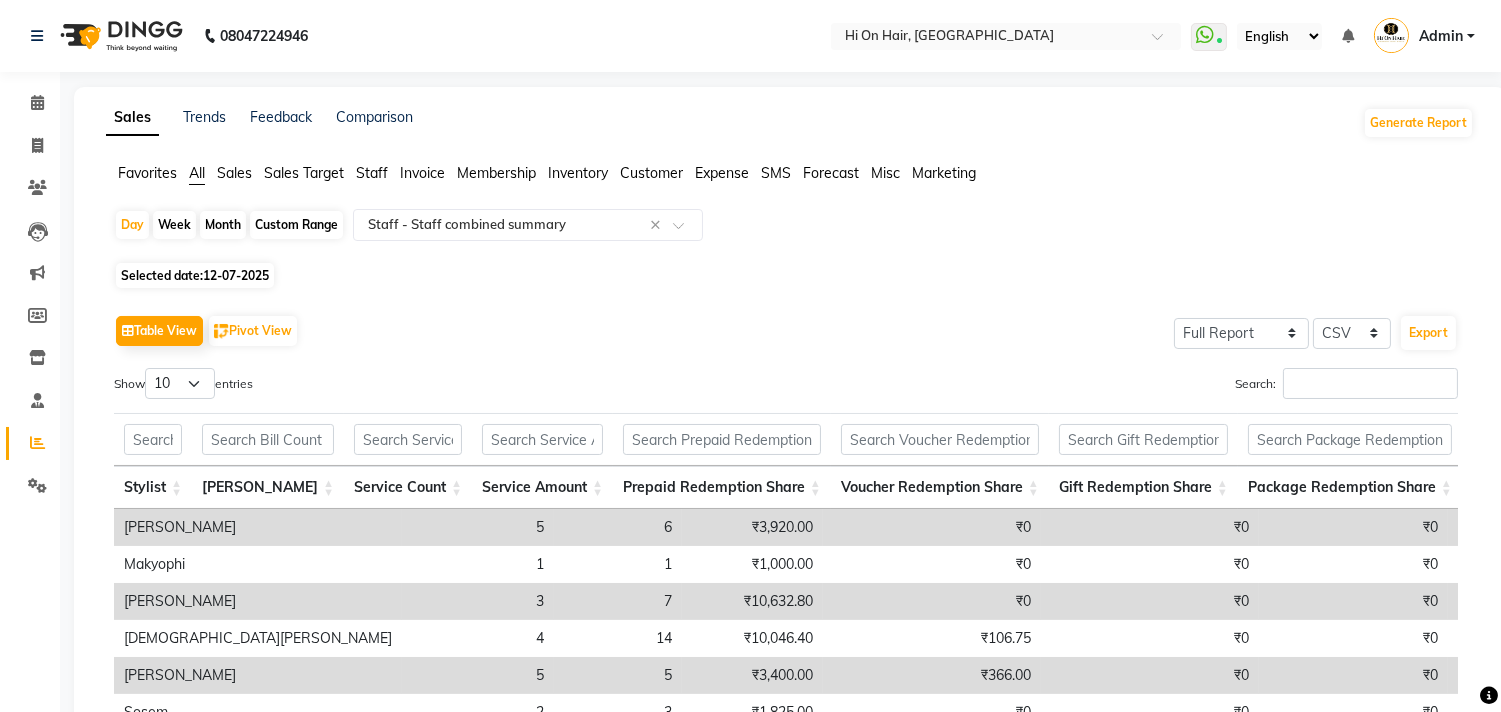click on "Month" 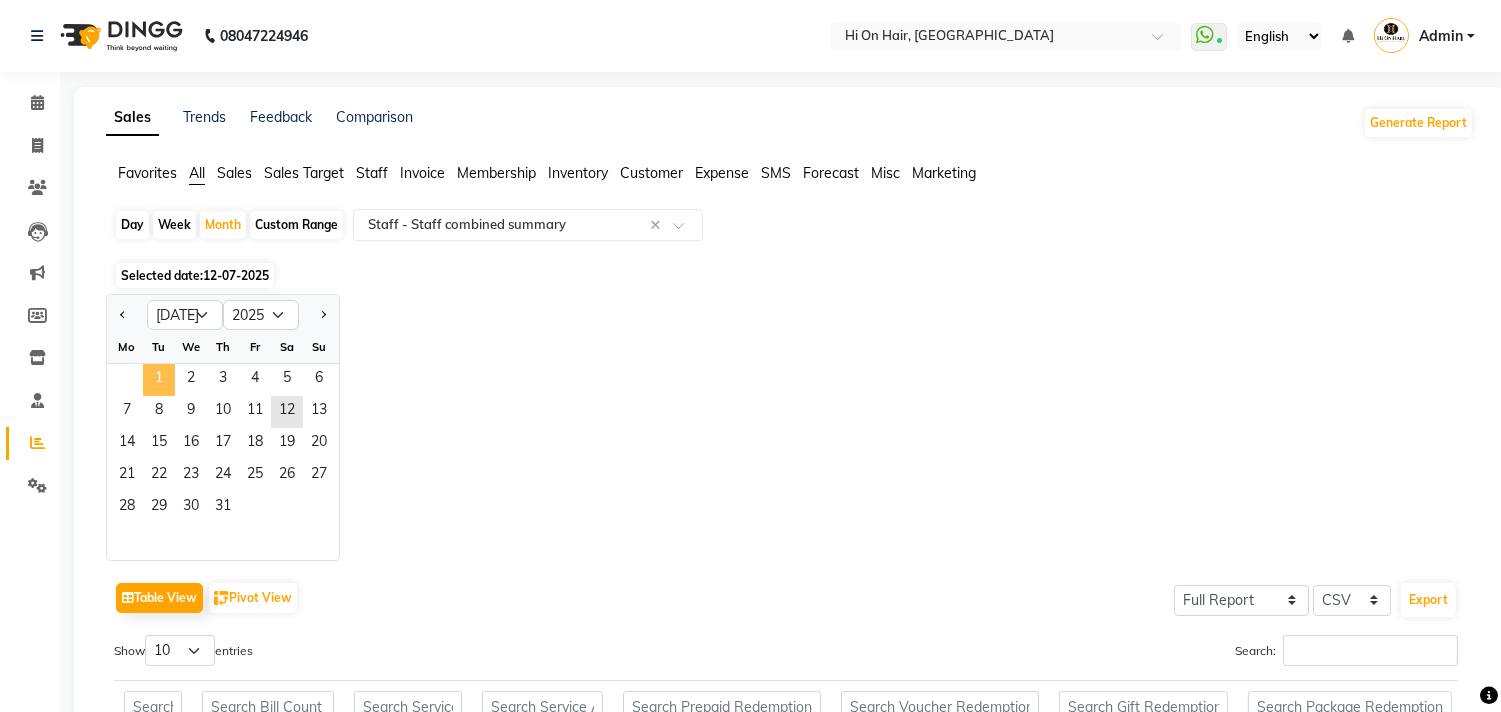click on "1" 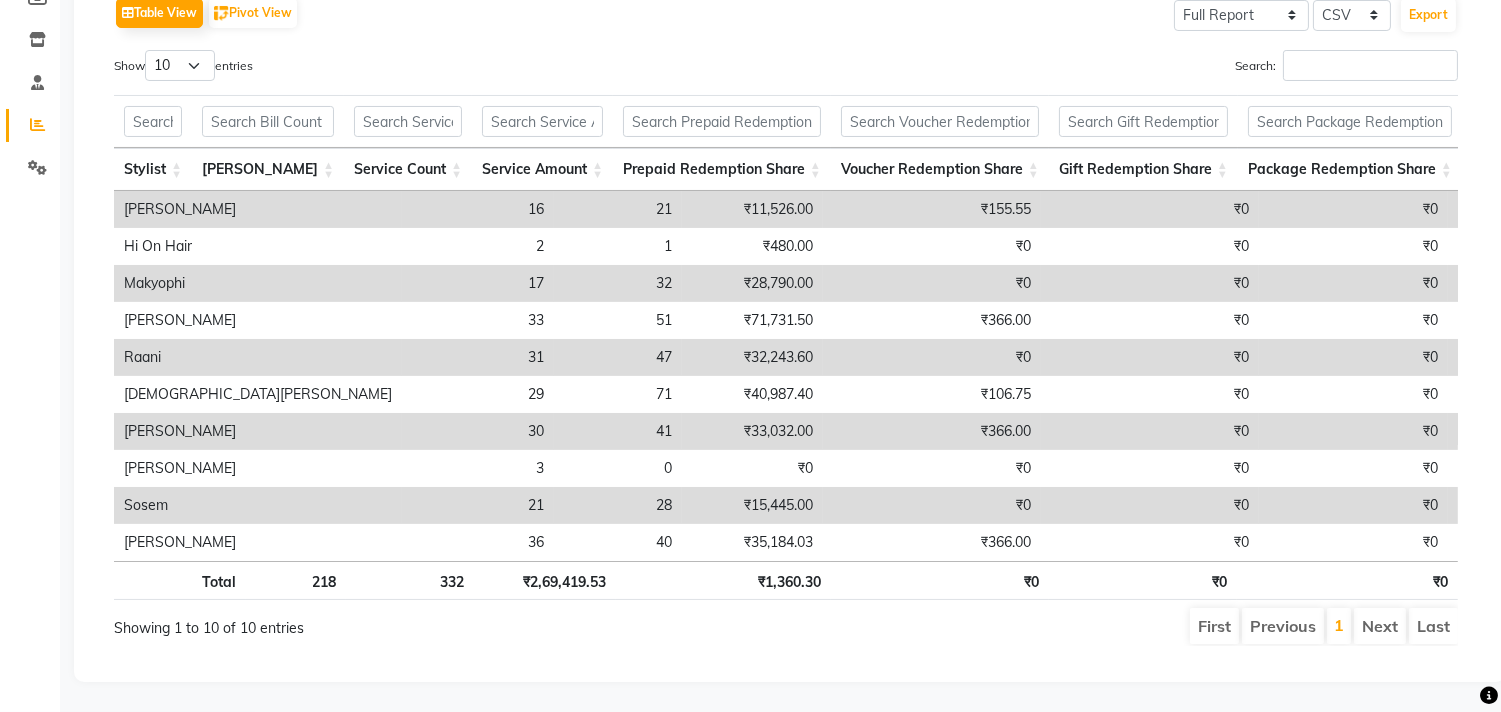scroll, scrollTop: 352, scrollLeft: 0, axis: vertical 